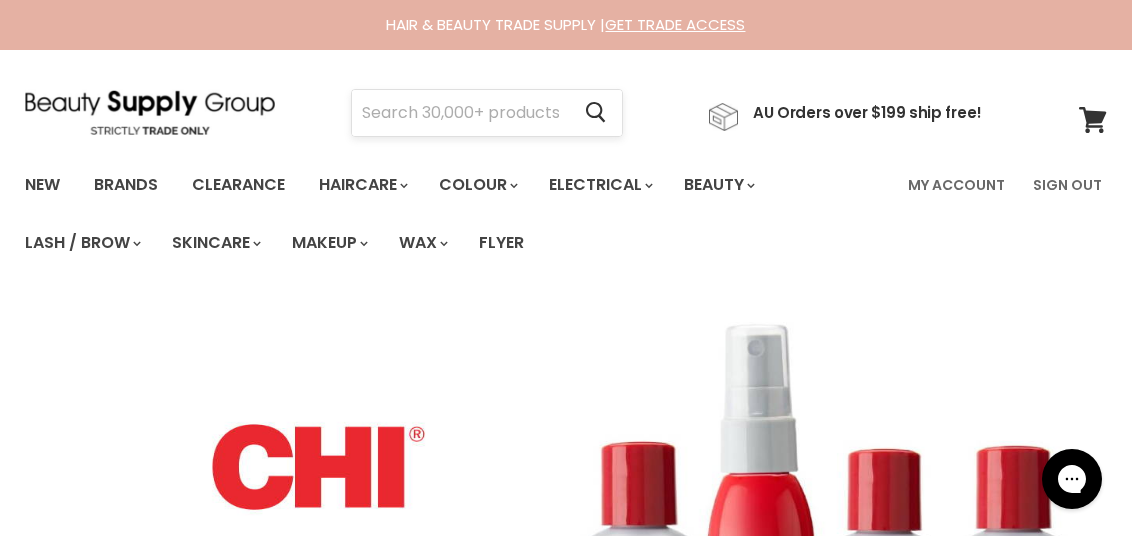 scroll, scrollTop: 0, scrollLeft: 0, axis: both 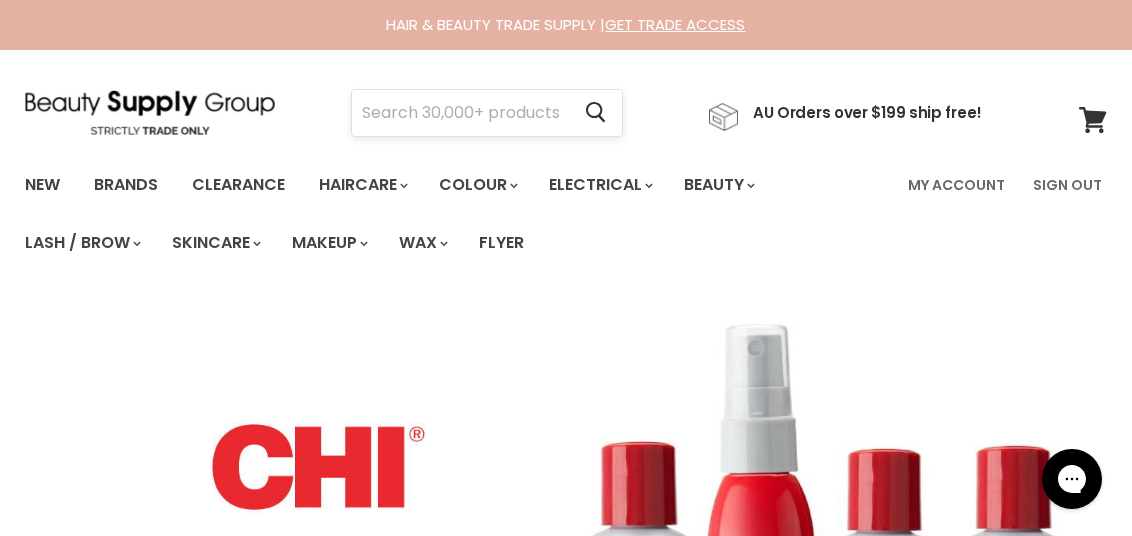 click at bounding box center [460, 113] 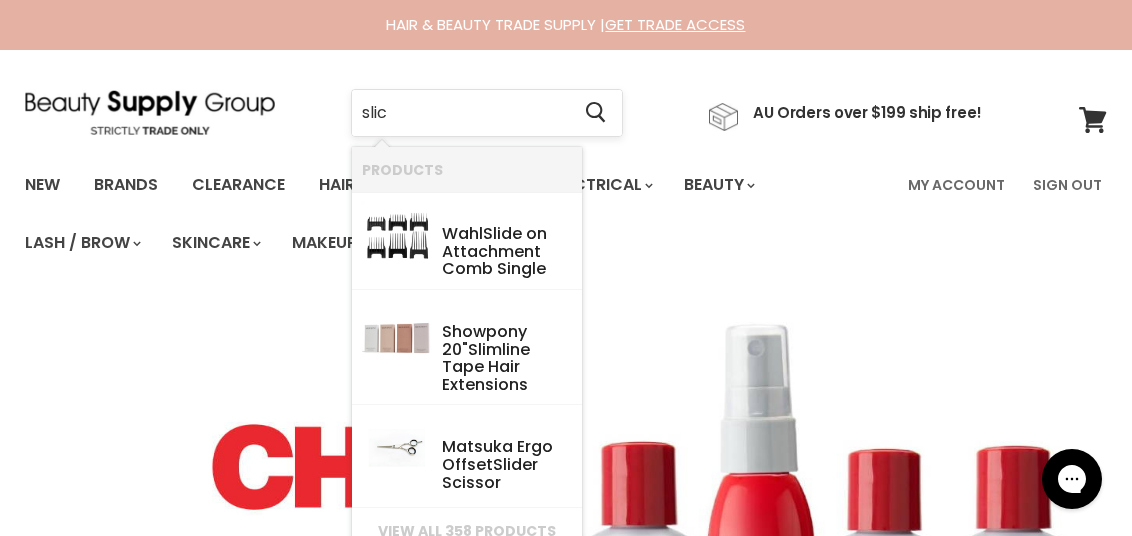type on "slick" 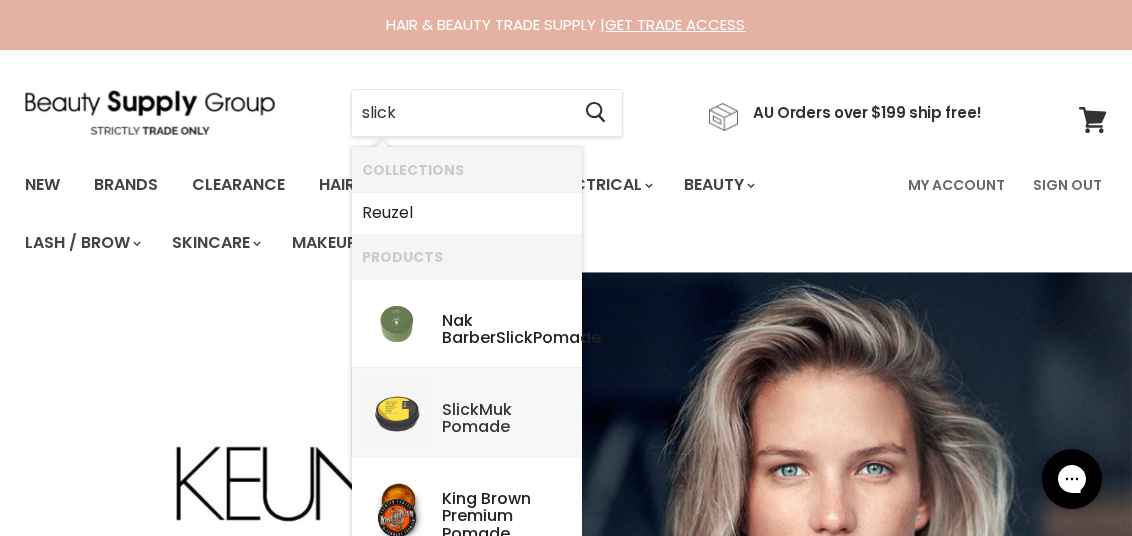 click on "Slick  Muk Pomade" at bounding box center (507, 420) 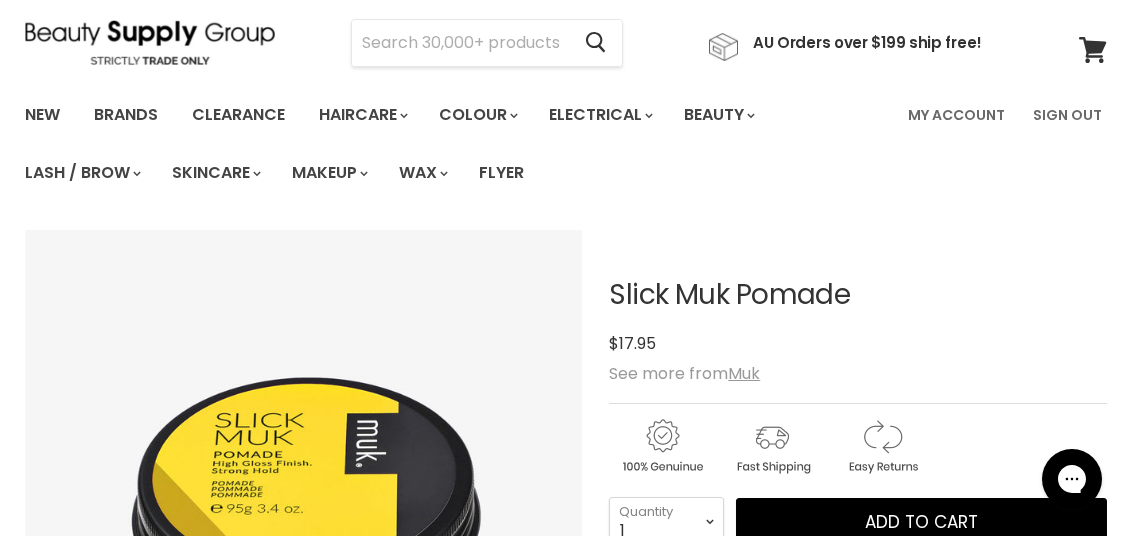 scroll, scrollTop: 200, scrollLeft: 0, axis: vertical 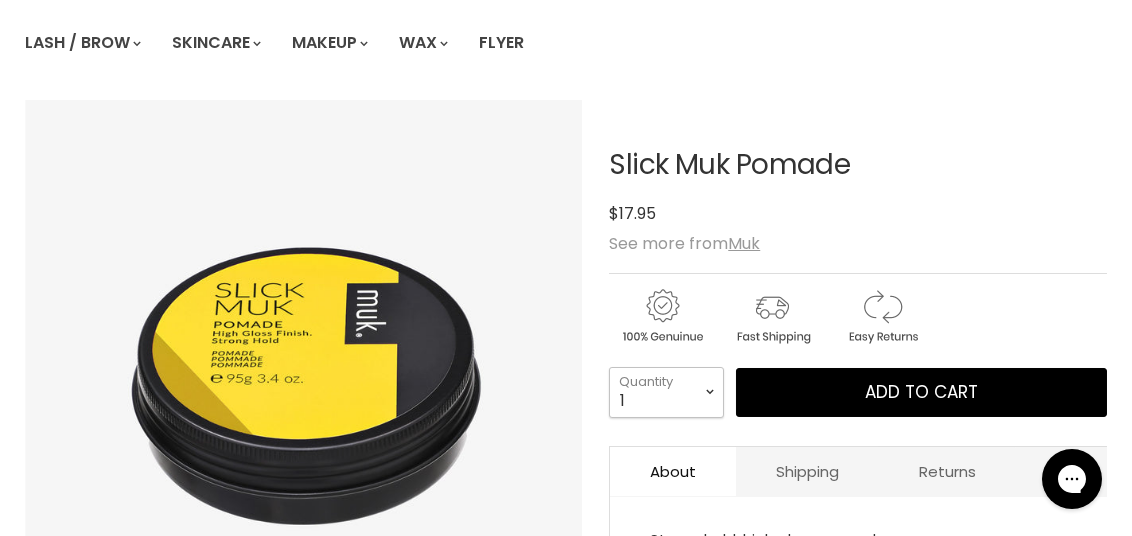 click on "1
2
3
4
5
6
7
8
9
10+" at bounding box center [666, 392] 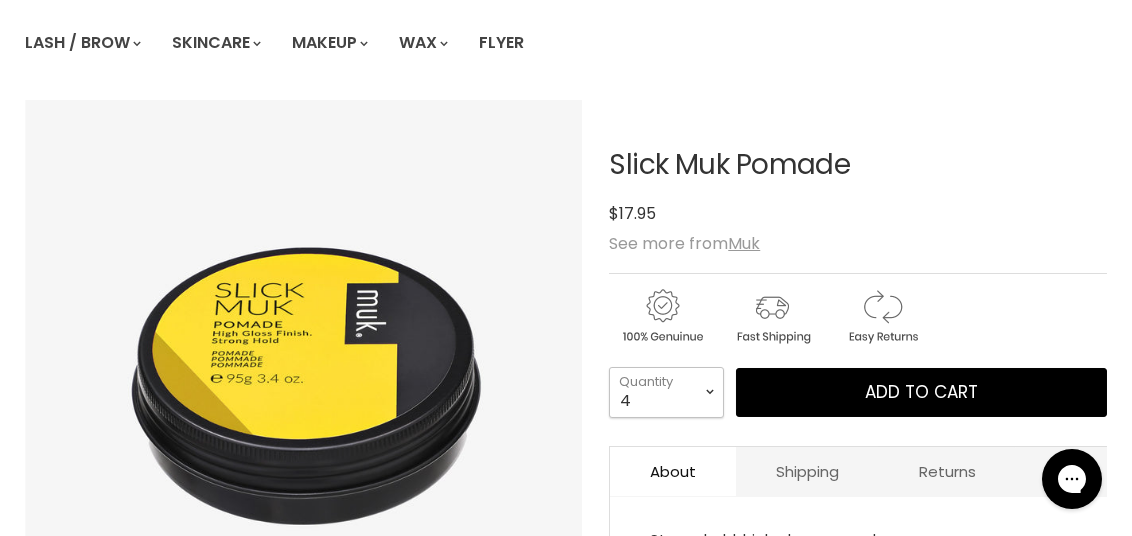 click on "1
2
3
4
5
6
7
8
9
10+" at bounding box center (666, 392) 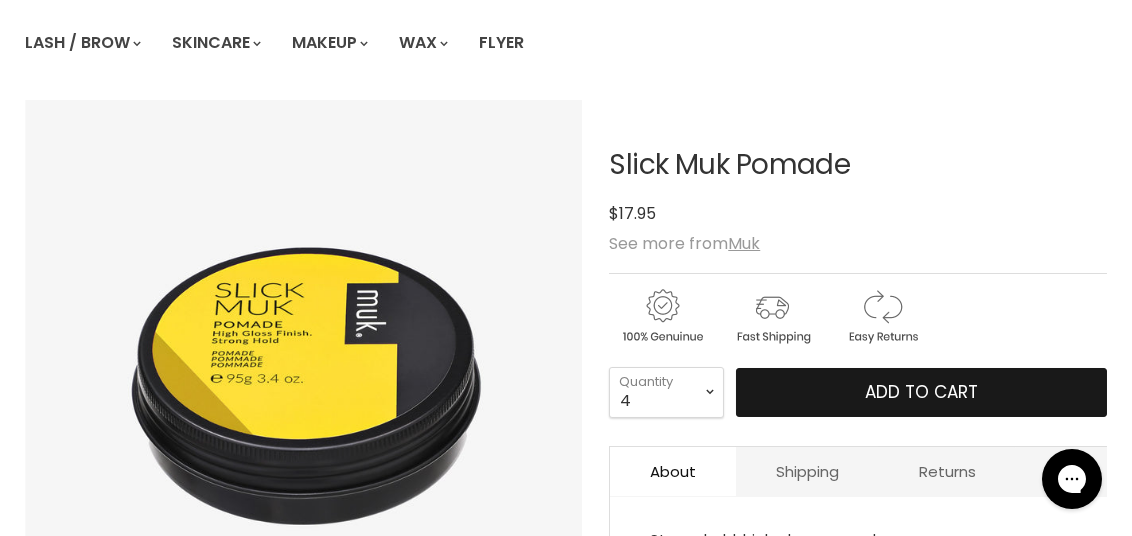 click on "Add to cart" at bounding box center [921, 393] 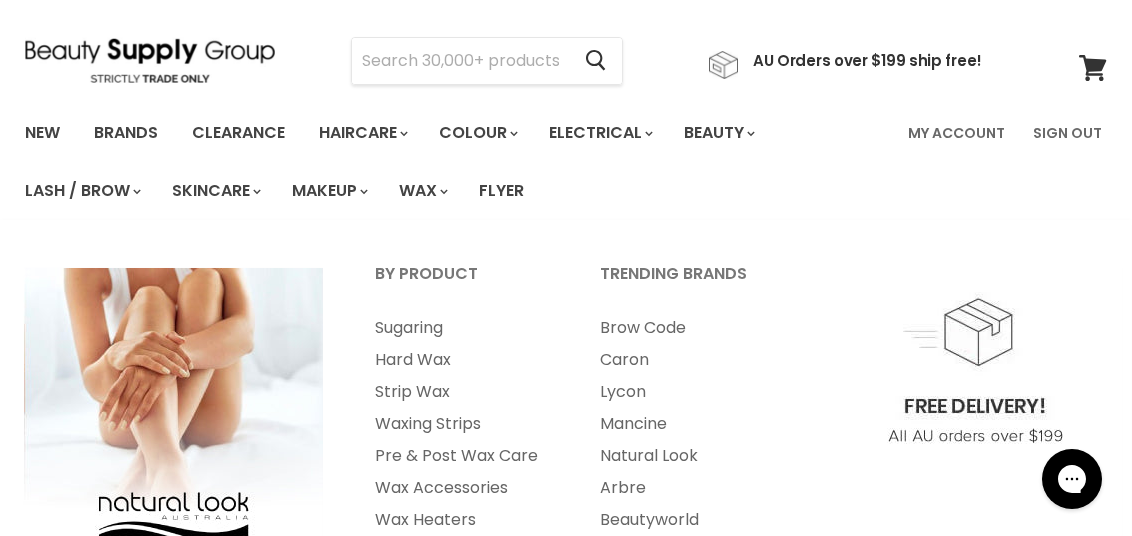 scroll, scrollTop: 0, scrollLeft: 0, axis: both 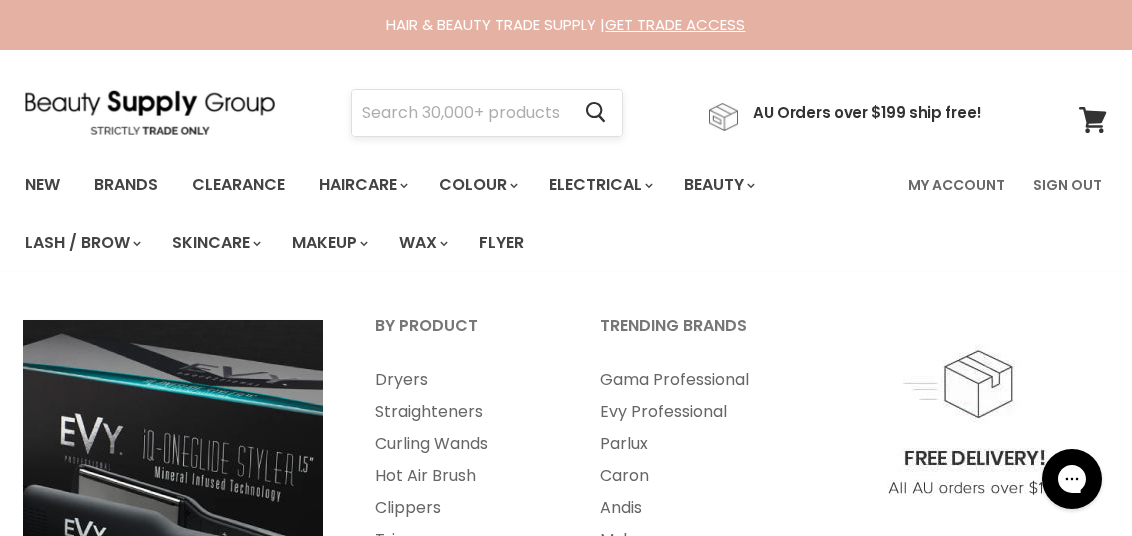 click at bounding box center [460, 113] 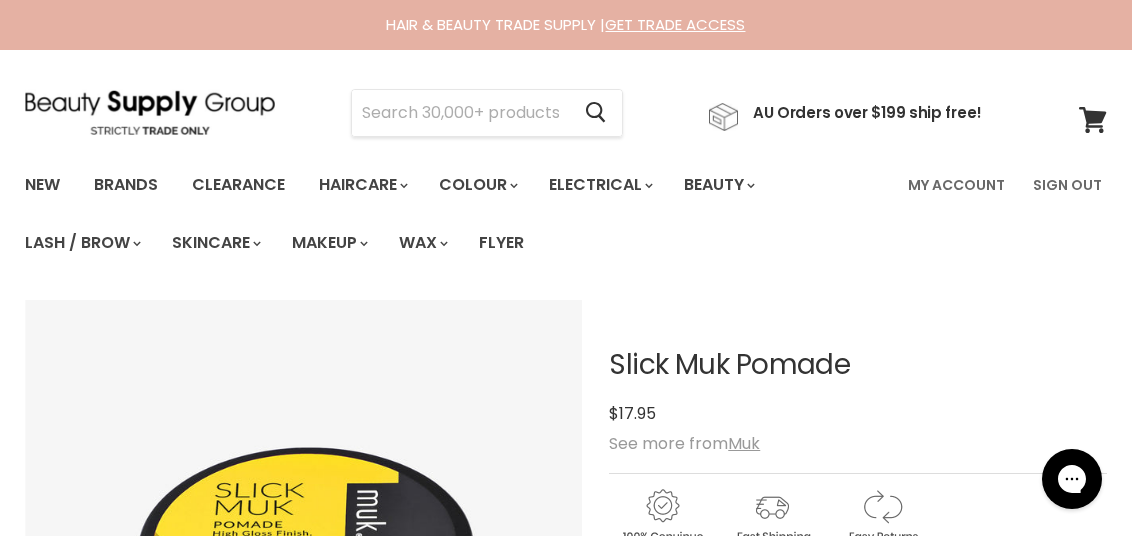 scroll, scrollTop: 0, scrollLeft: 0, axis: both 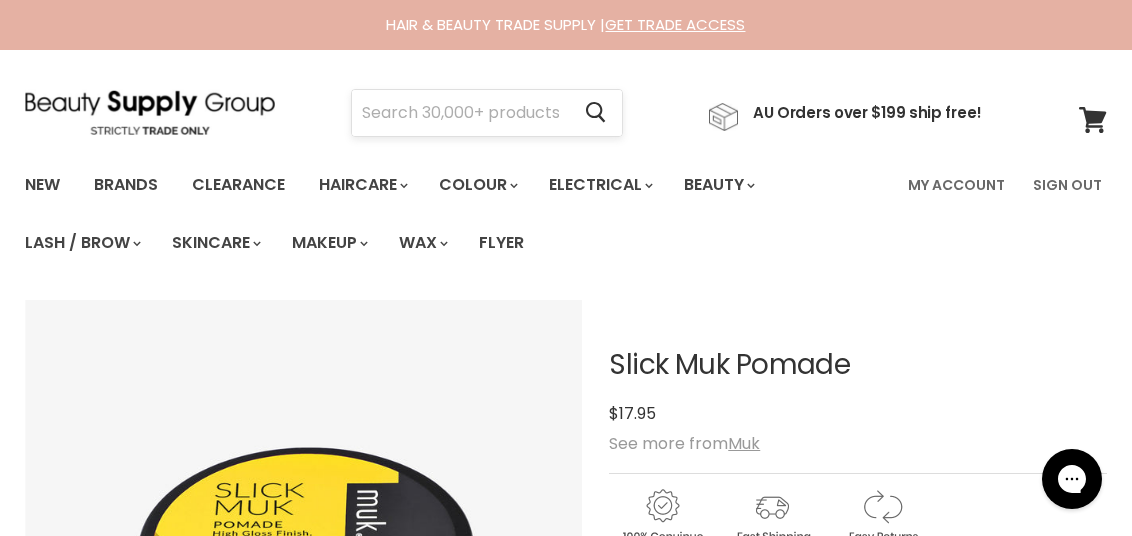 click at bounding box center (460, 113) 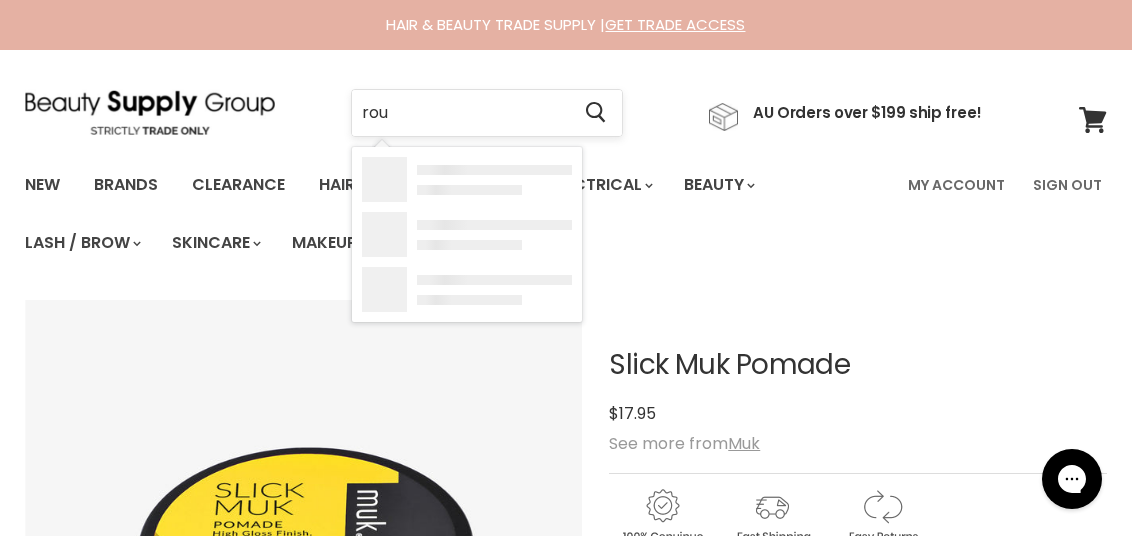 type on "roux" 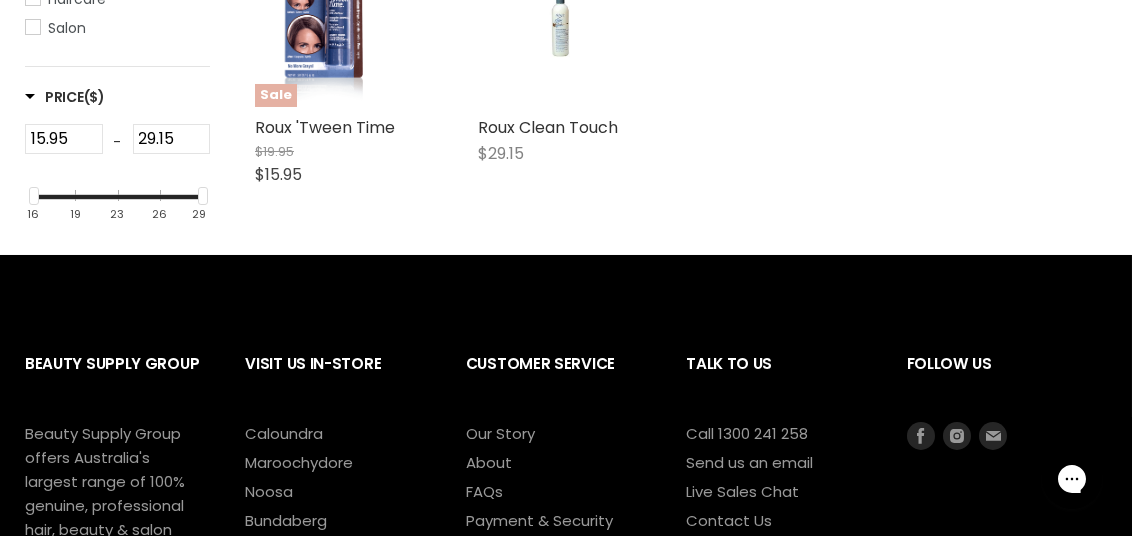 scroll, scrollTop: 499, scrollLeft: 0, axis: vertical 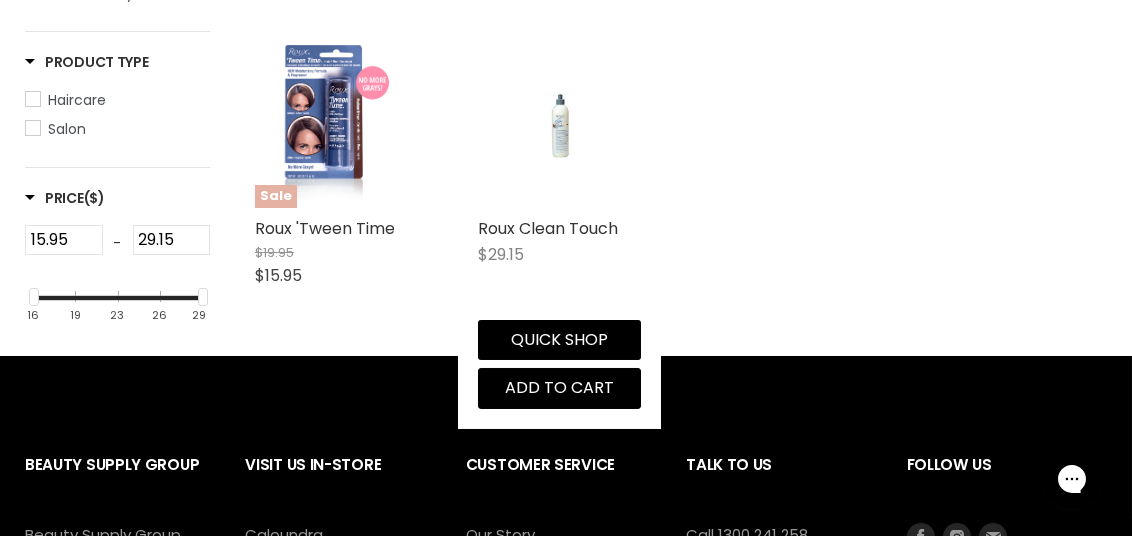 click at bounding box center (559, 126) 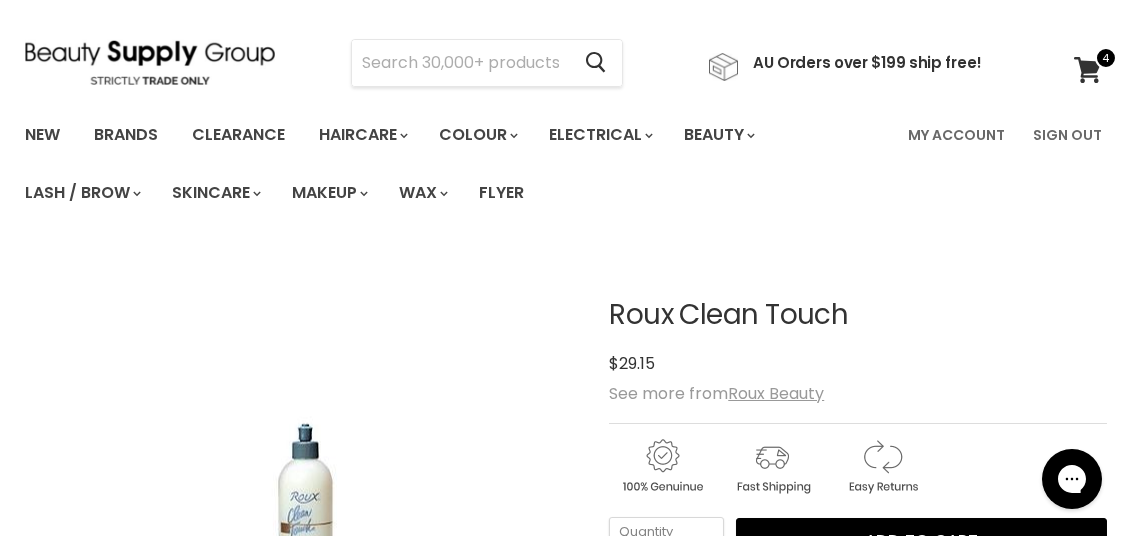 scroll, scrollTop: 0, scrollLeft: 0, axis: both 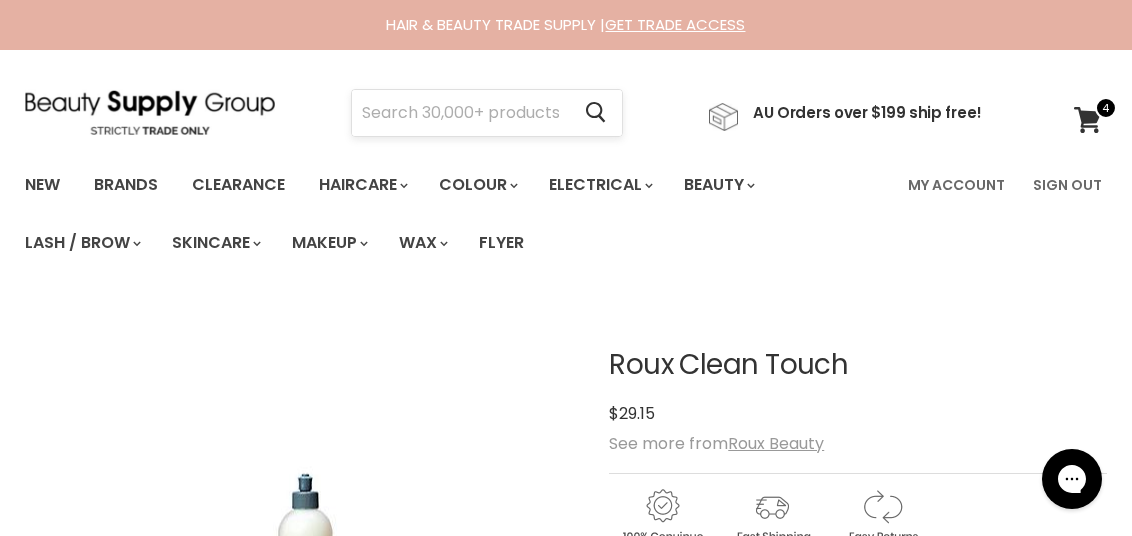 click at bounding box center [460, 113] 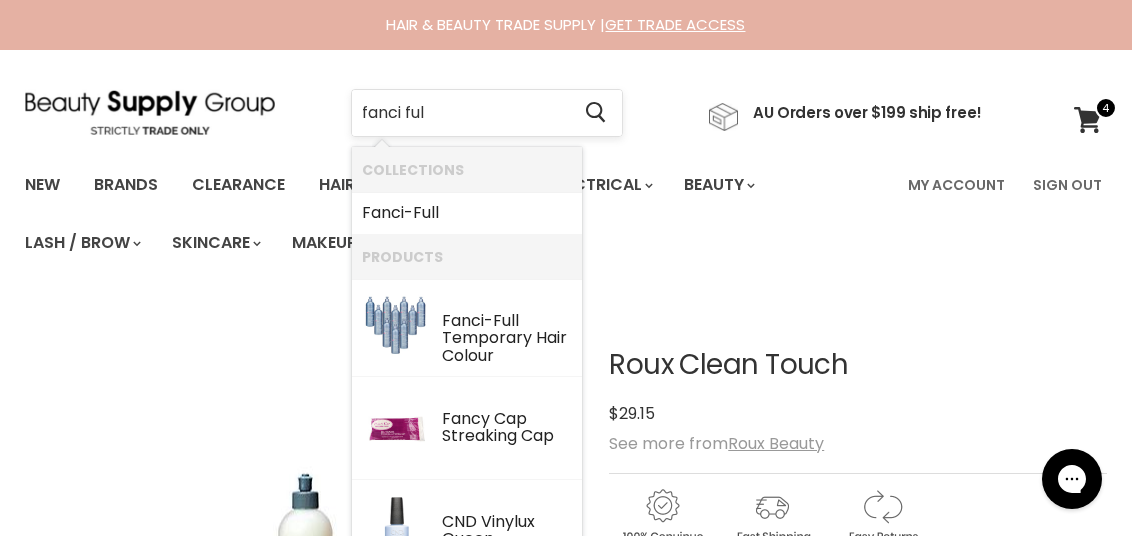 type on "fanci full" 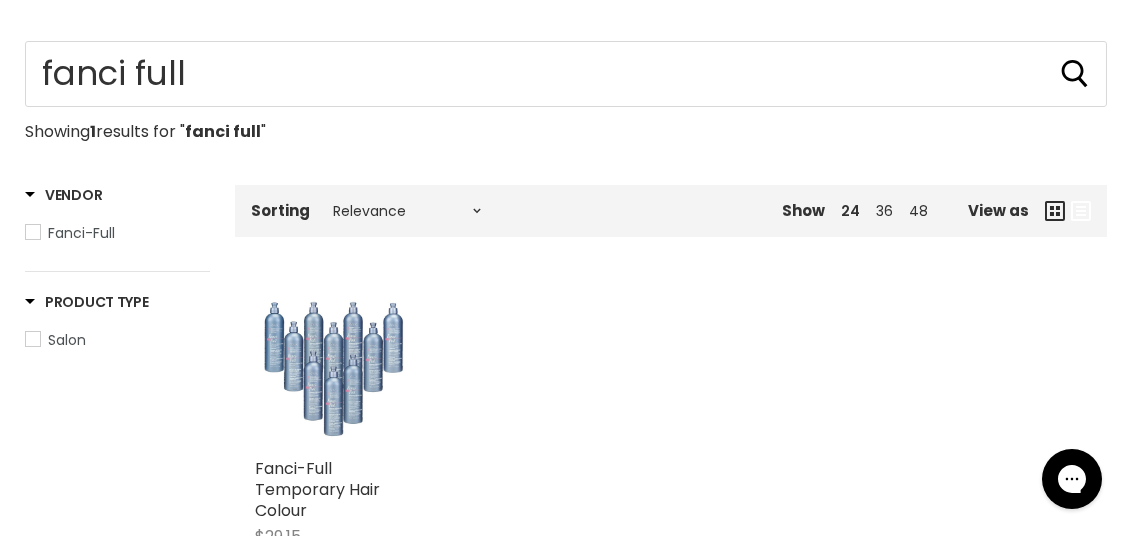 scroll, scrollTop: 300, scrollLeft: 0, axis: vertical 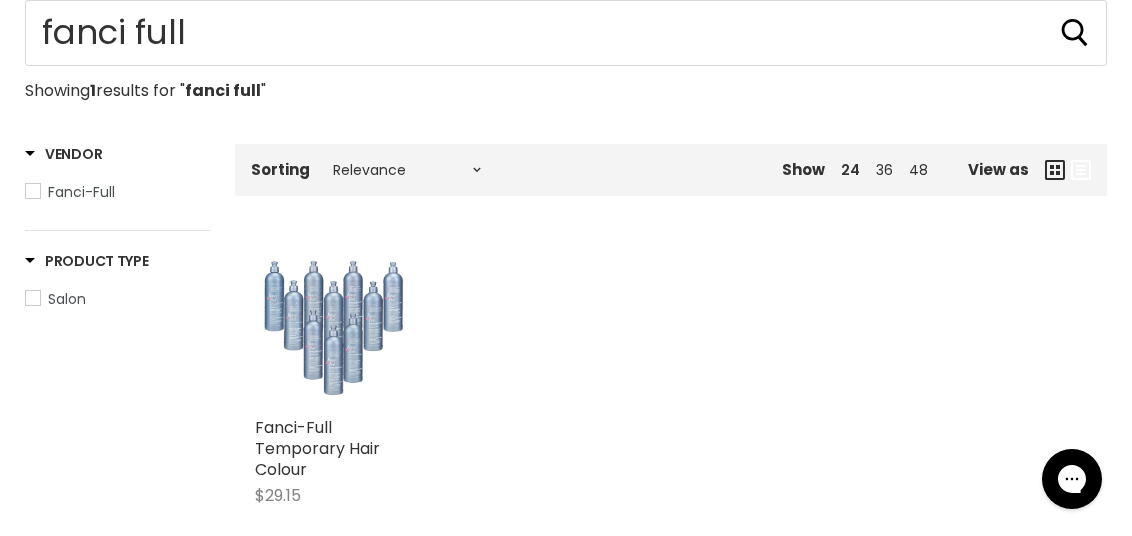 click at bounding box center (336, 325) 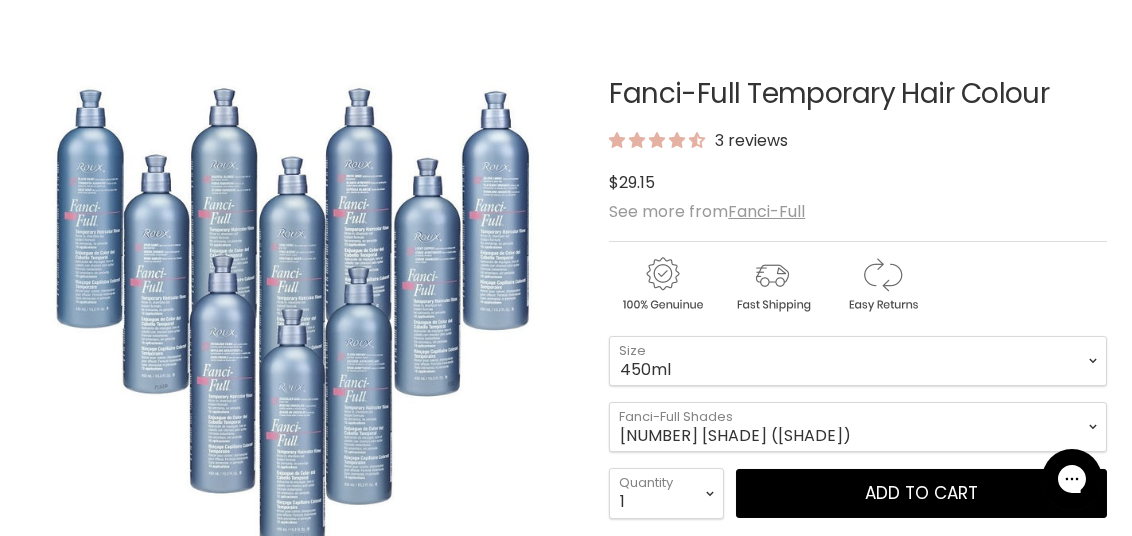 scroll, scrollTop: 300, scrollLeft: 0, axis: vertical 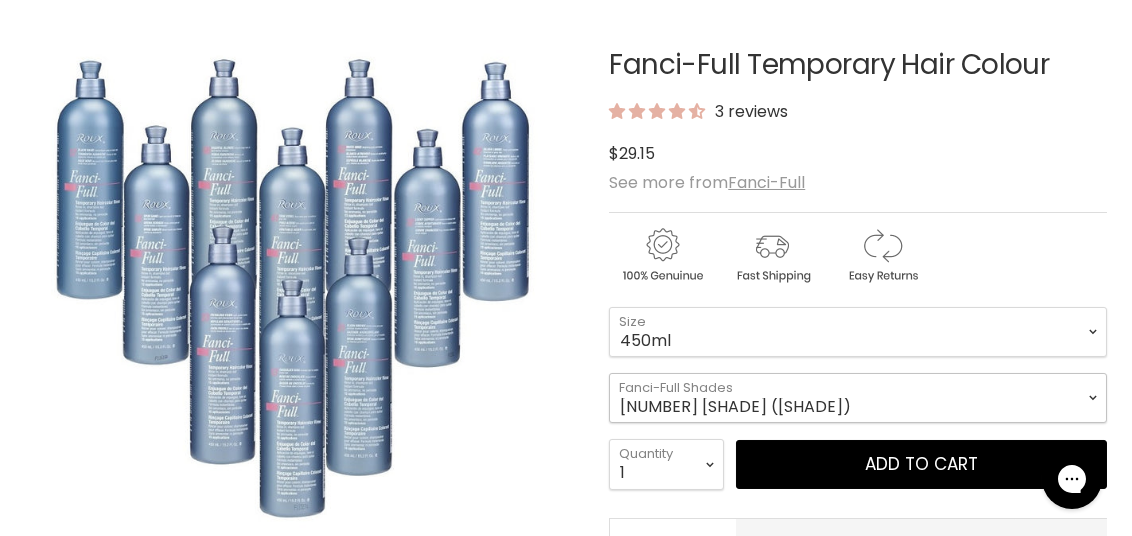 click on "12 Black Radiance (Black Rage)
13 Chocolate Kiss
16 Hidden Honey
28 Spun Sand
21 Plush Brown
56 Bashful Blonde
59 Silver Lining
59 White Minx" at bounding box center (858, 398) 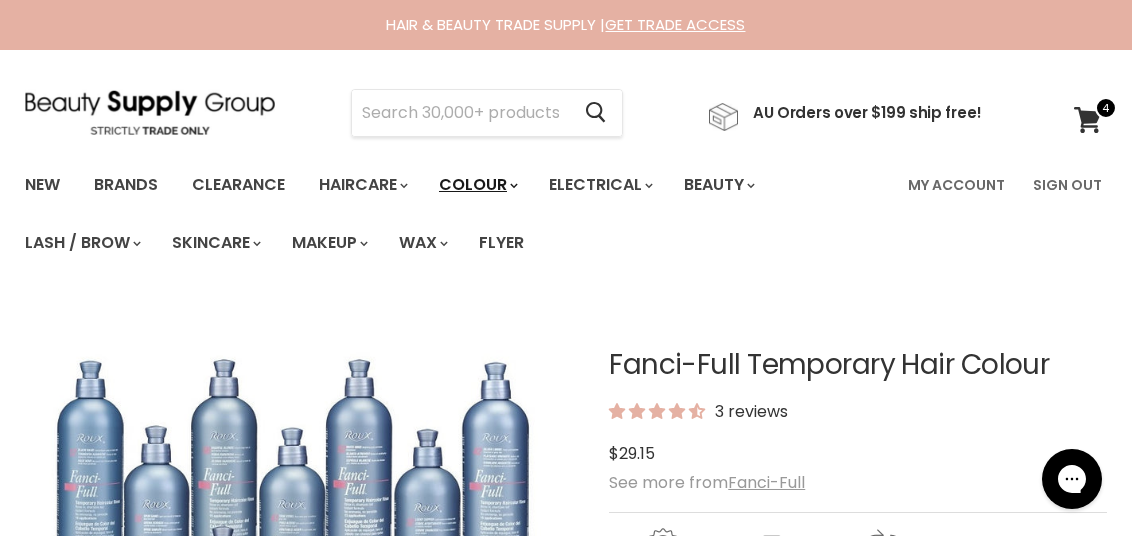 scroll, scrollTop: 0, scrollLeft: 0, axis: both 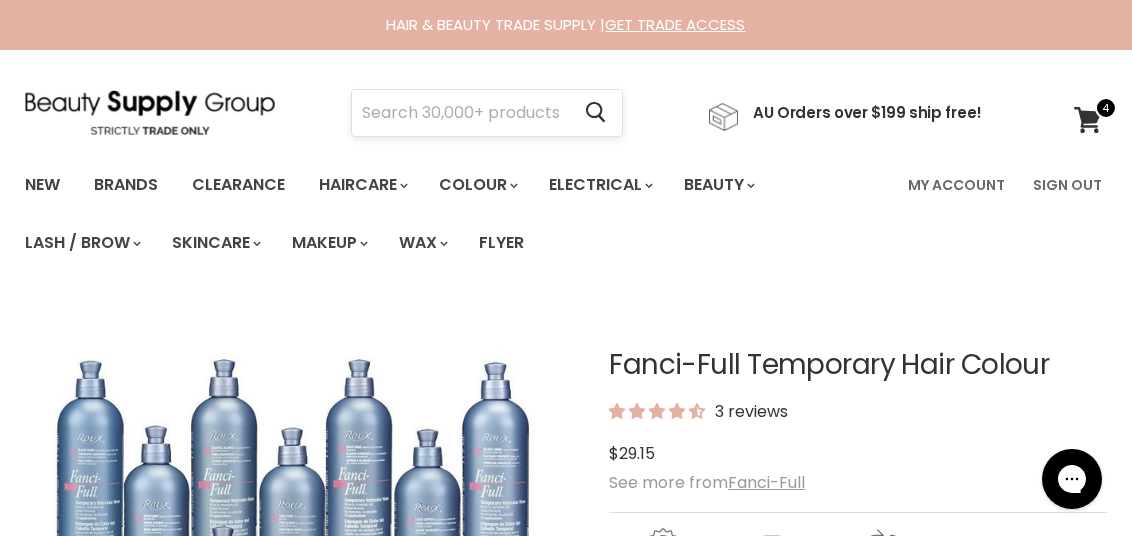 click at bounding box center (460, 113) 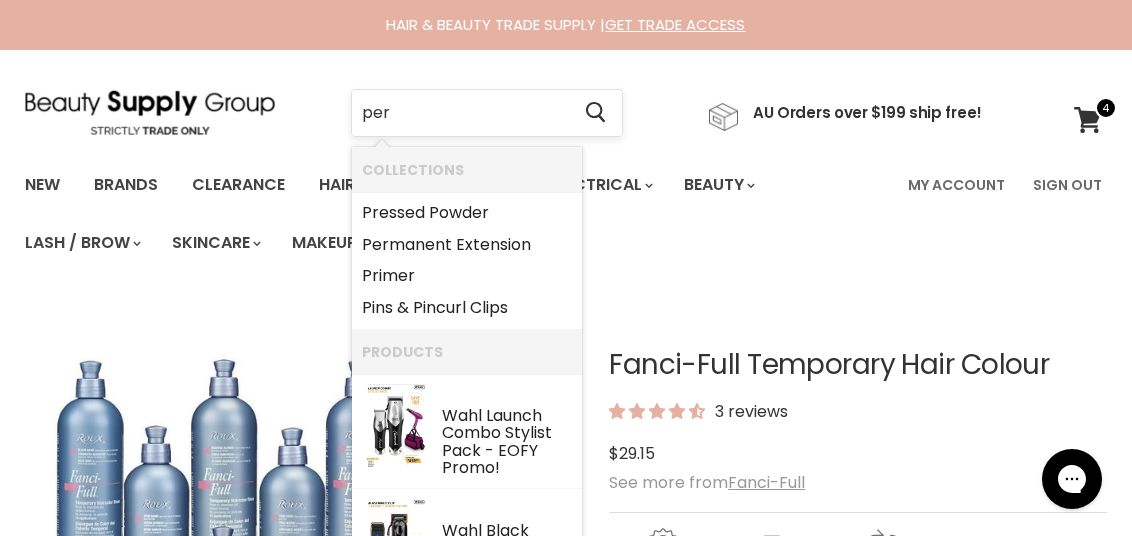 type on "perm" 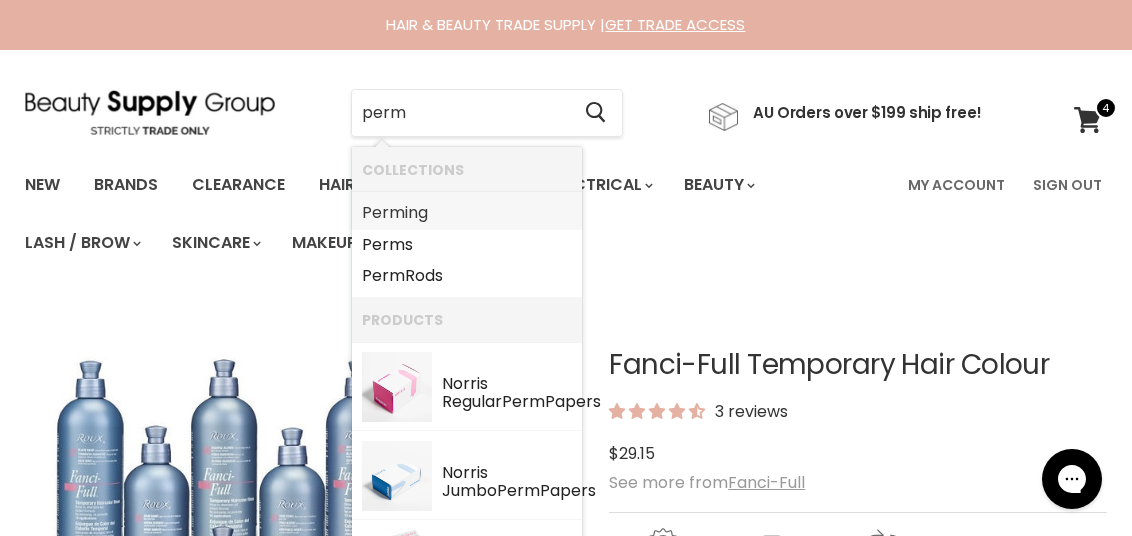 click on "Perm ing" at bounding box center (467, 213) 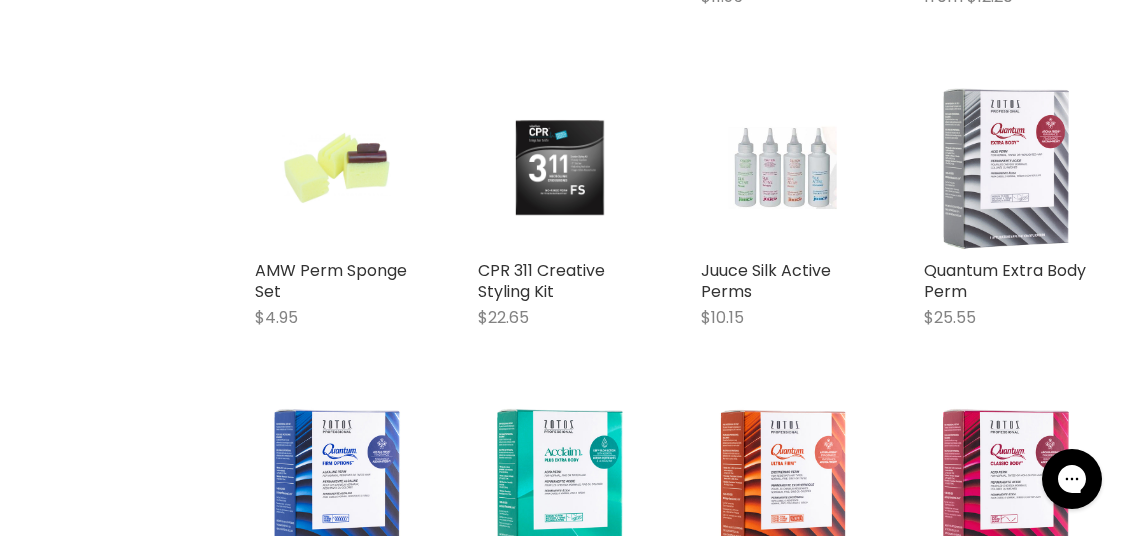 scroll, scrollTop: 2899, scrollLeft: 0, axis: vertical 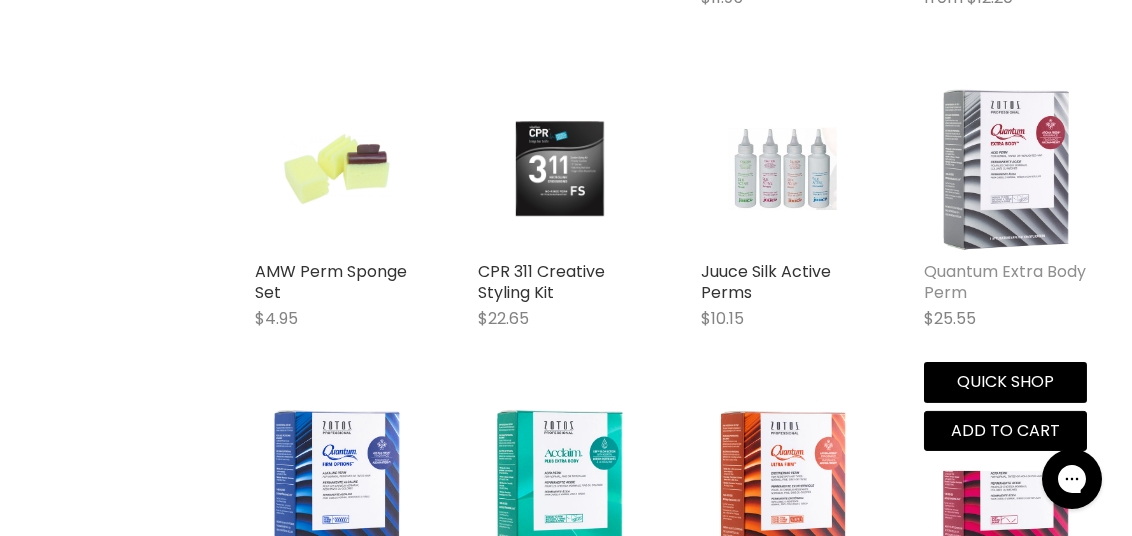 click on "Quantum Extra Body Perm" at bounding box center (1005, 282) 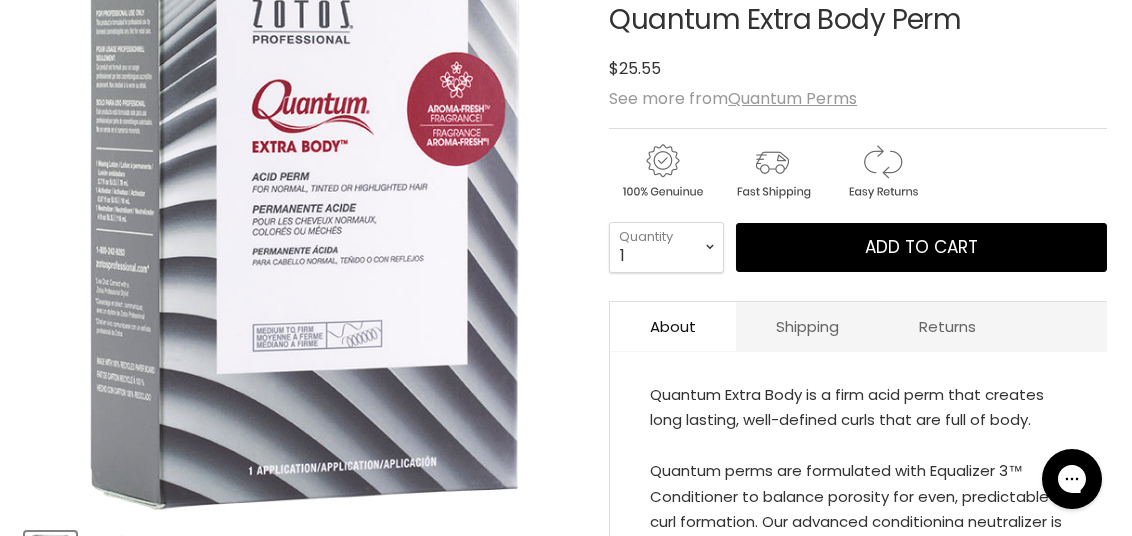 scroll, scrollTop: 400, scrollLeft: 0, axis: vertical 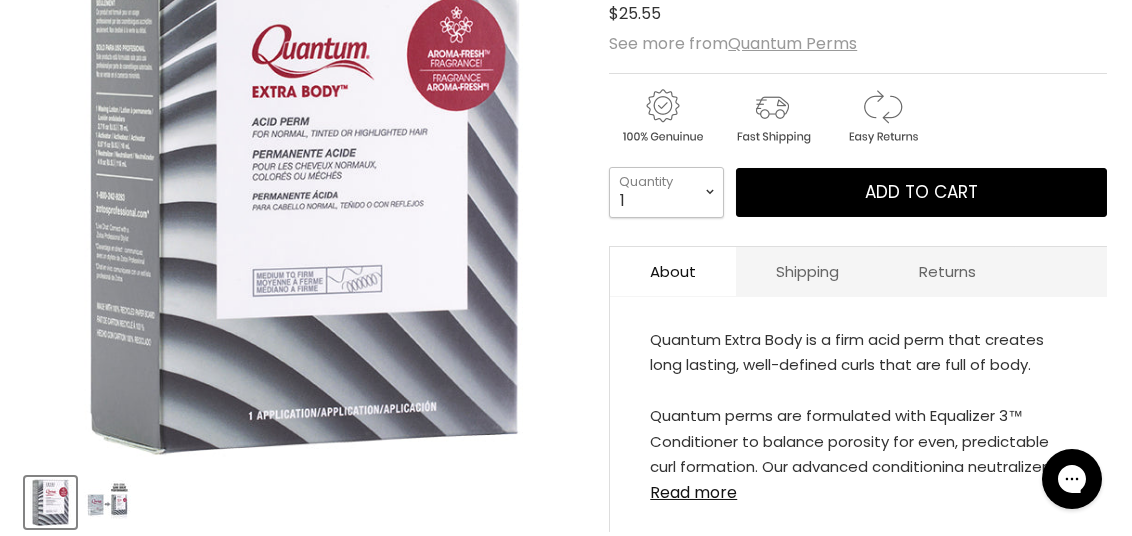 click on "1
2
3
4
5
6
7
8
9
10+" at bounding box center (666, 192) 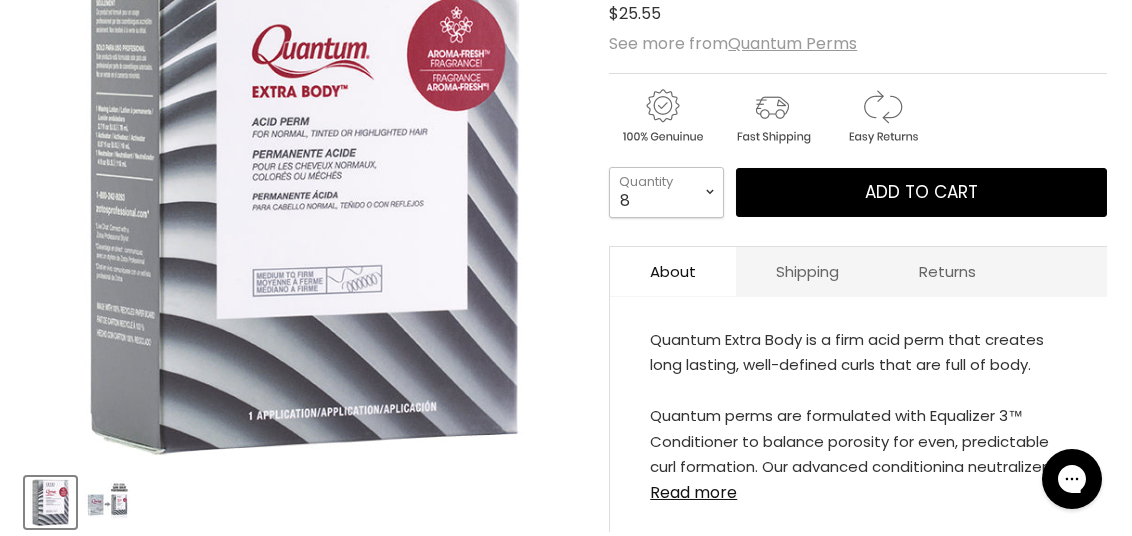 click on "1
2
3
4
5
6
7
8
9
10+" at bounding box center (666, 192) 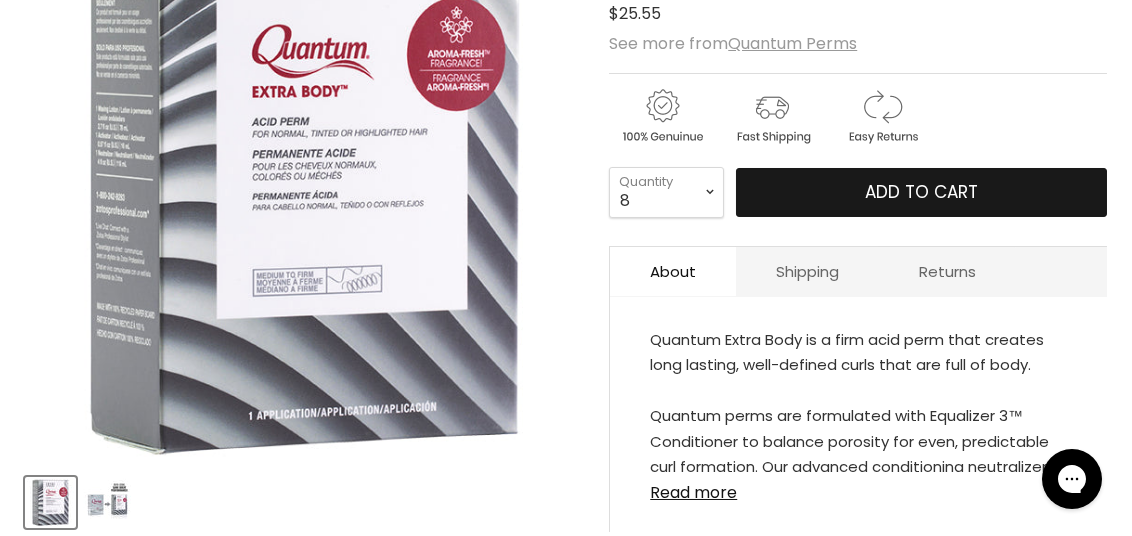 click on "Add to cart" at bounding box center [921, 193] 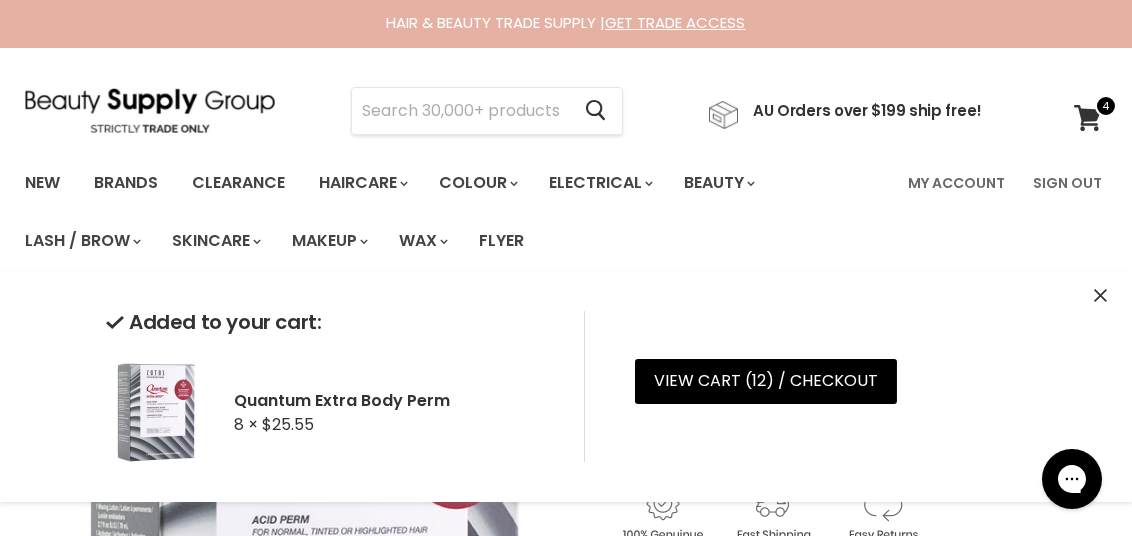 scroll, scrollTop: 0, scrollLeft: 0, axis: both 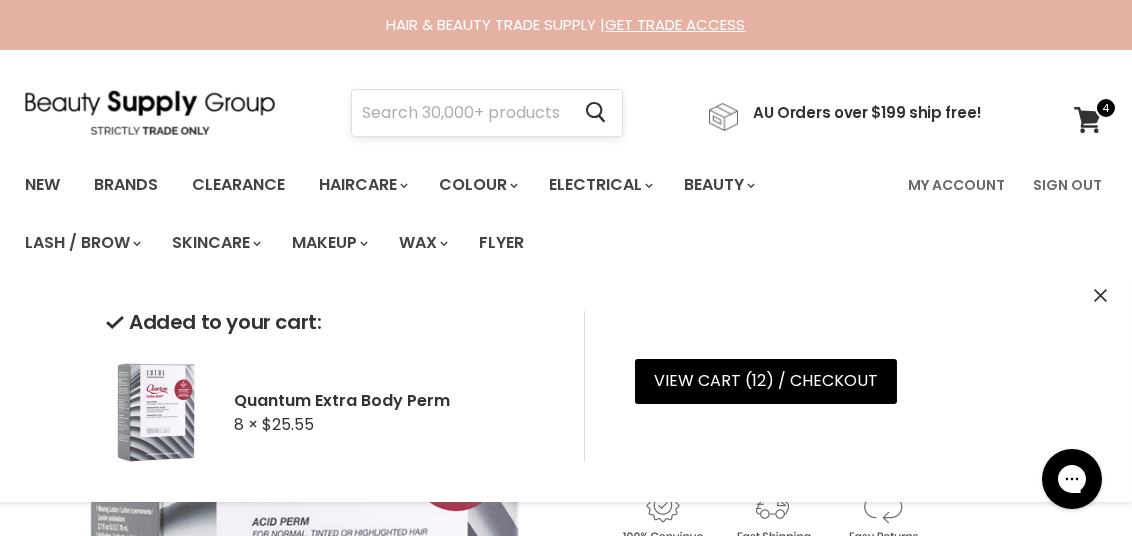 click at bounding box center (460, 113) 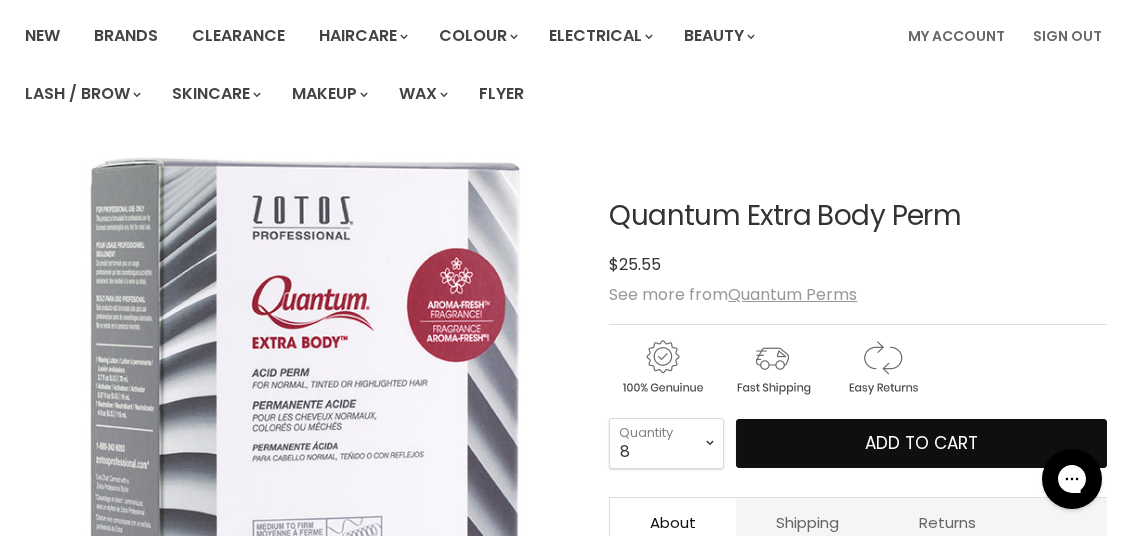 scroll, scrollTop: 0, scrollLeft: 0, axis: both 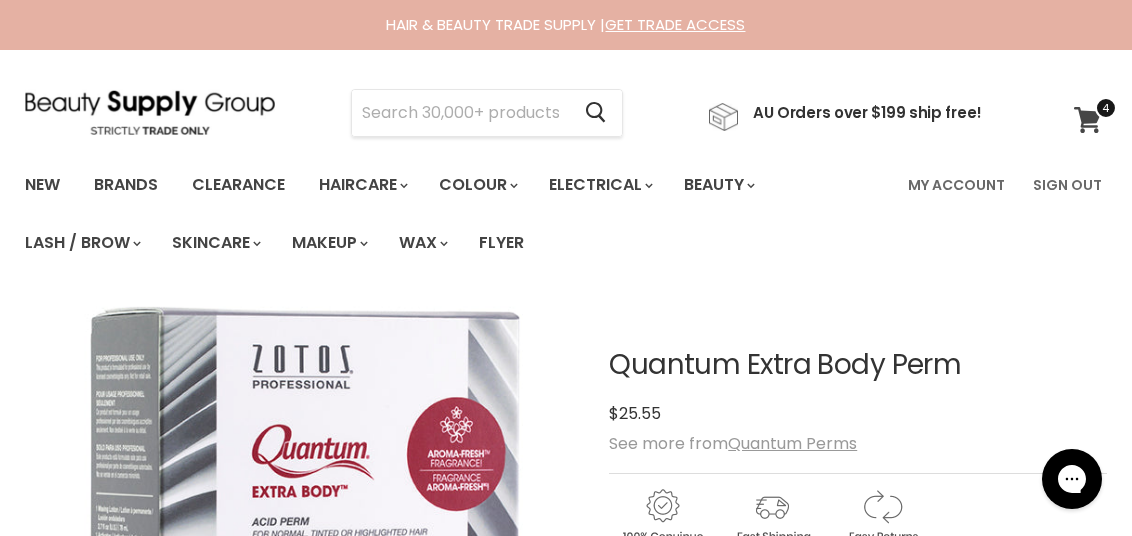 click 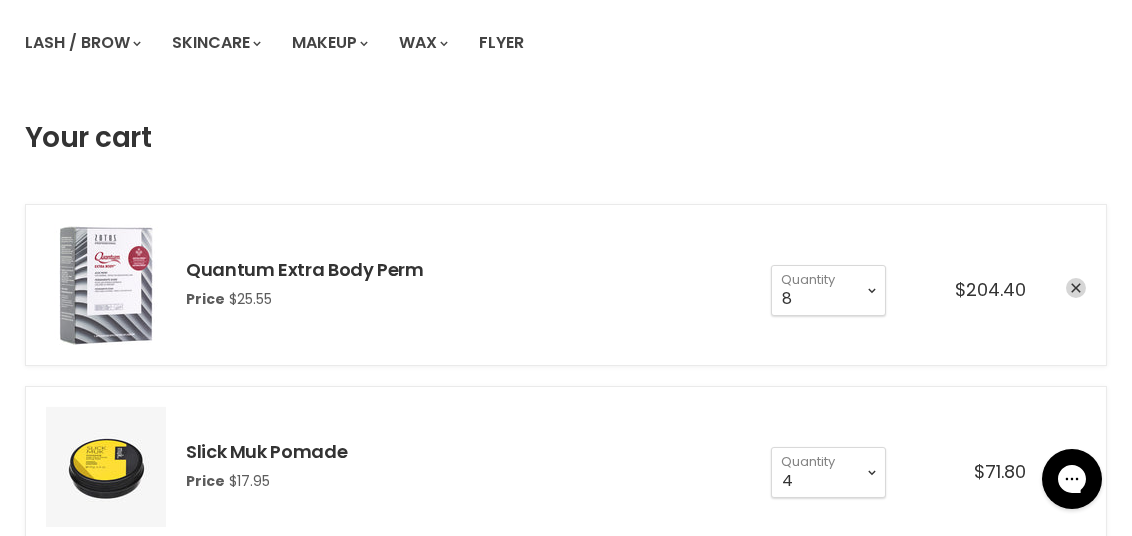 scroll, scrollTop: 0, scrollLeft: 0, axis: both 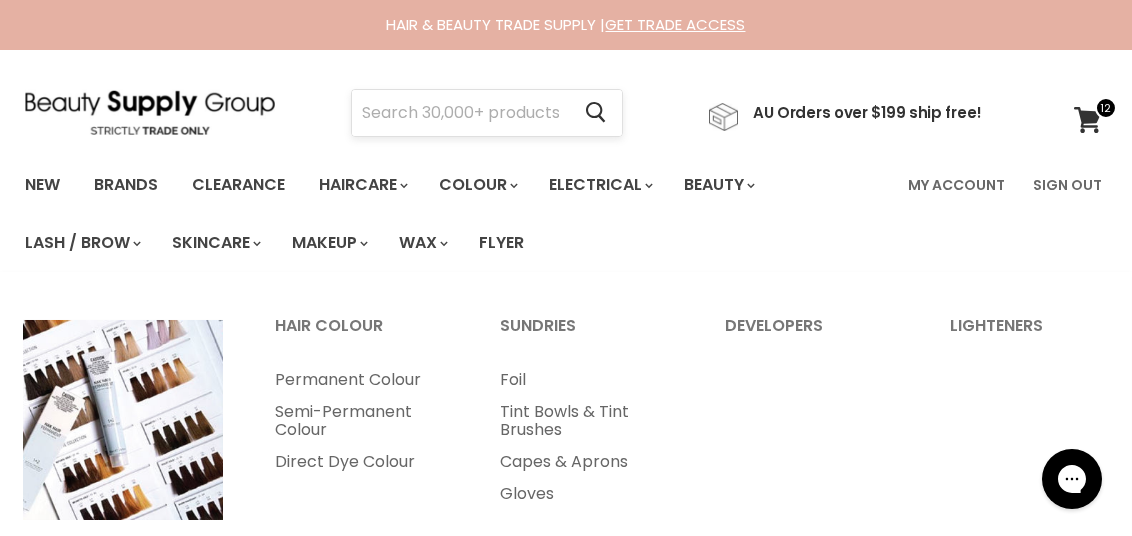 click at bounding box center [460, 113] 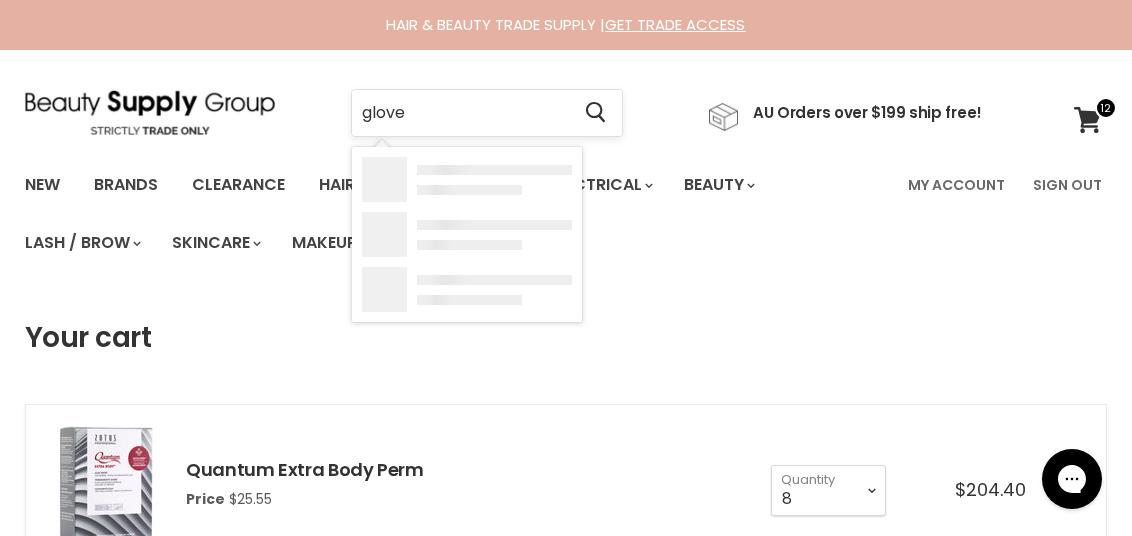 type on "gloves" 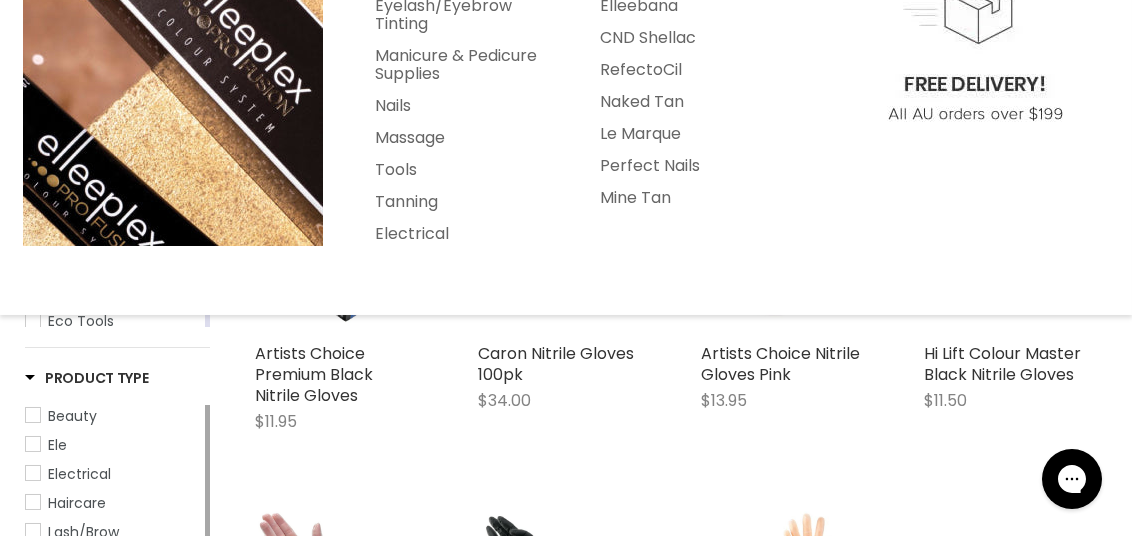 scroll, scrollTop: 400, scrollLeft: 0, axis: vertical 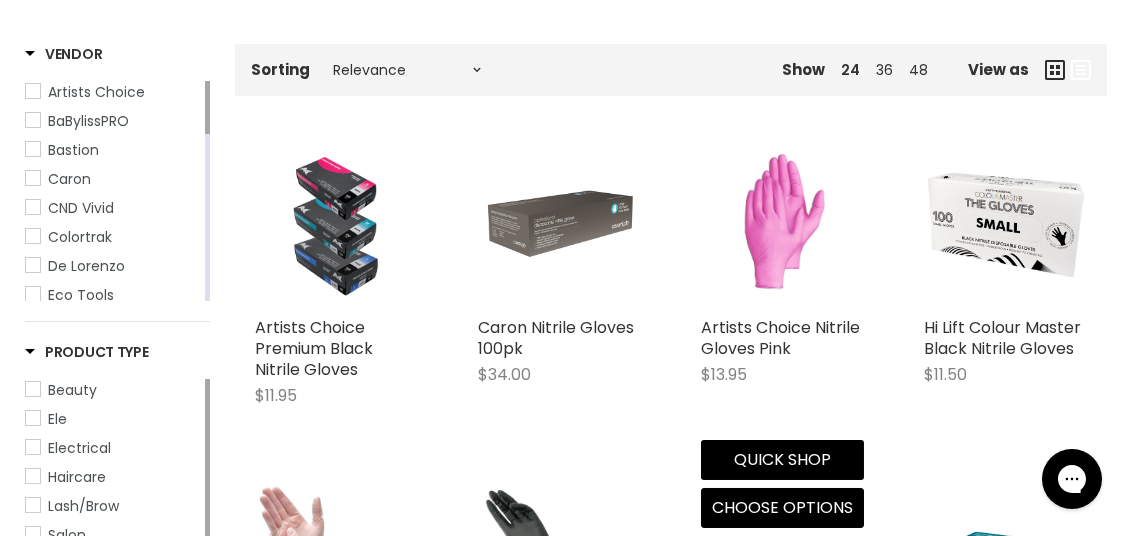 click at bounding box center [783, 225] 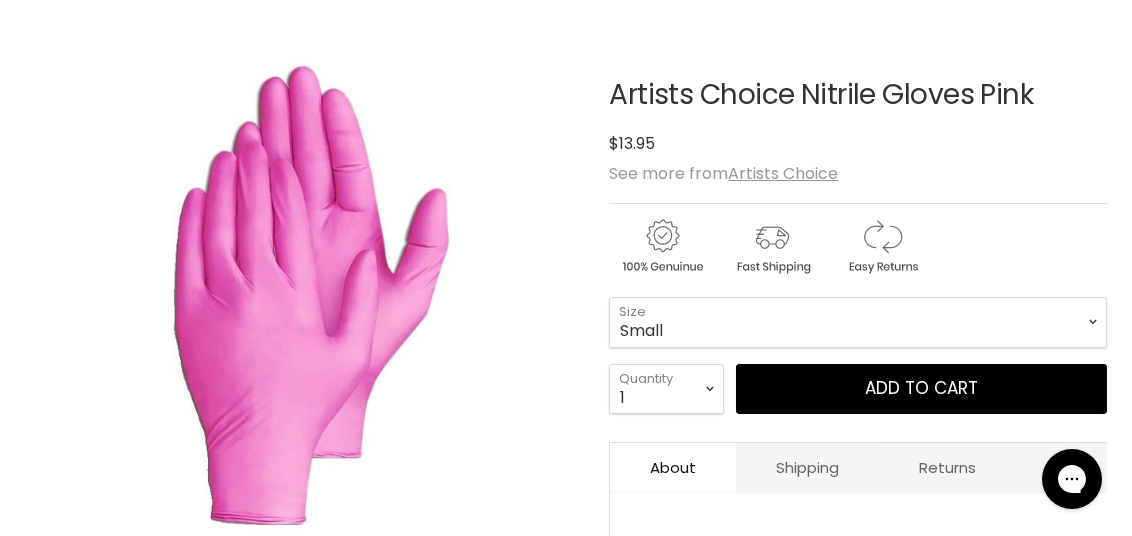 scroll, scrollTop: 300, scrollLeft: 0, axis: vertical 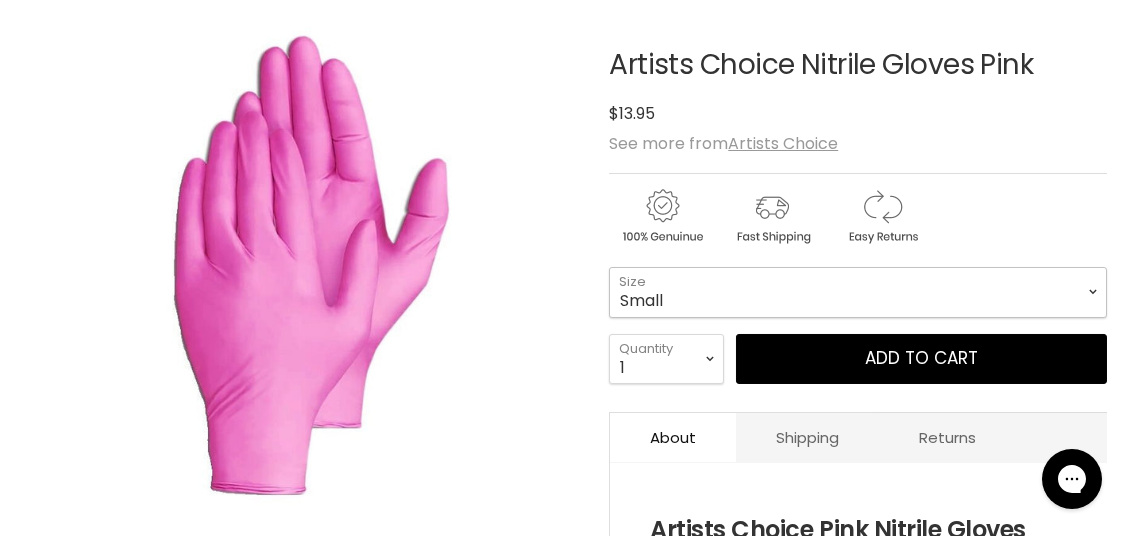 click on "Small
Medium
Large" at bounding box center [858, 292] 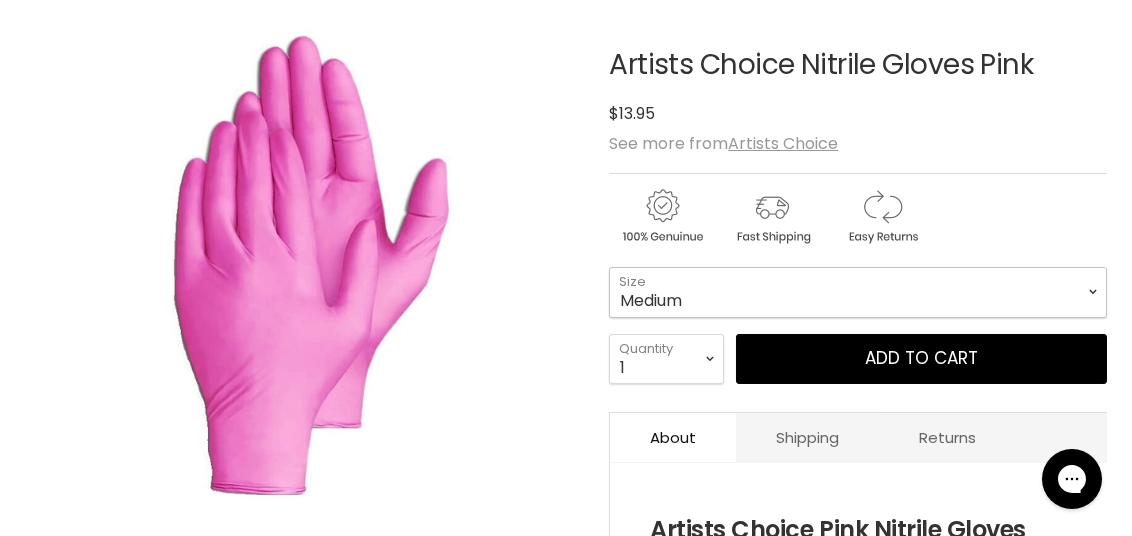 click on "Small
Medium
Large" at bounding box center [858, 292] 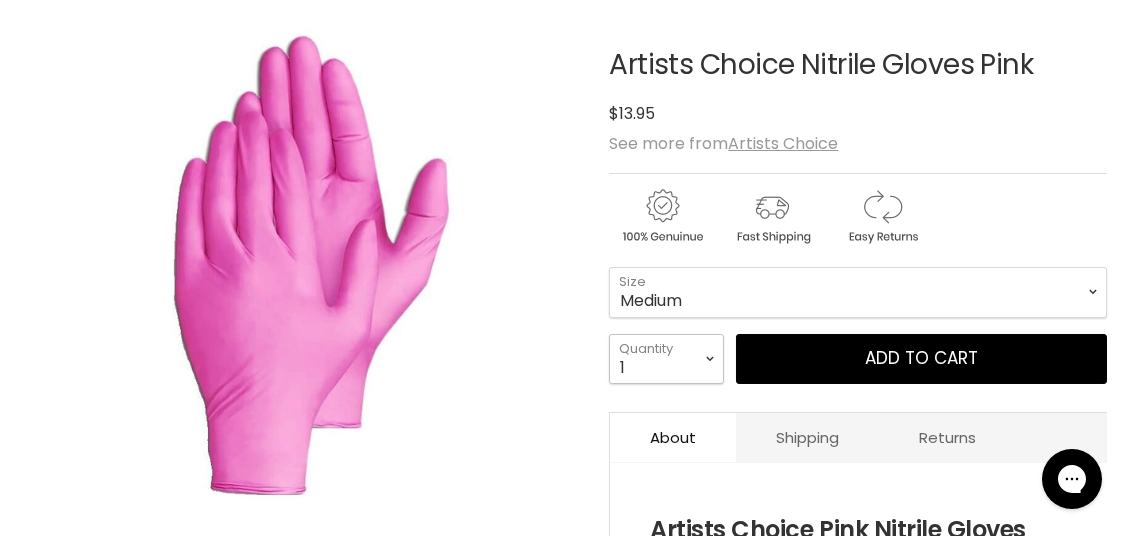 click on "1
2
3
4
5
6
7
8
9
10+" at bounding box center [666, 359] 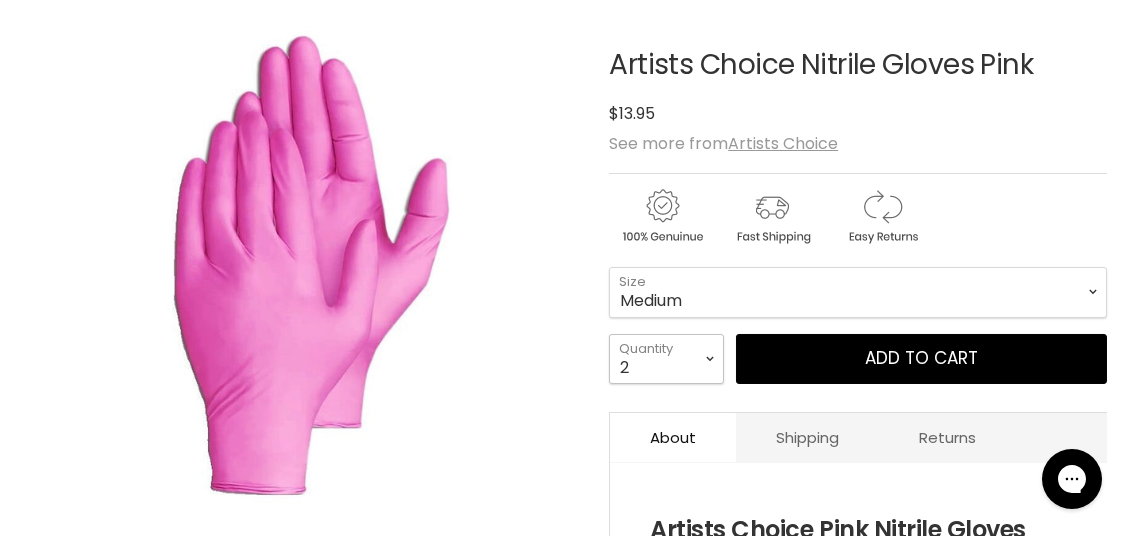click on "1
2
3
4
5
6
7
8
9
10+" at bounding box center (666, 359) 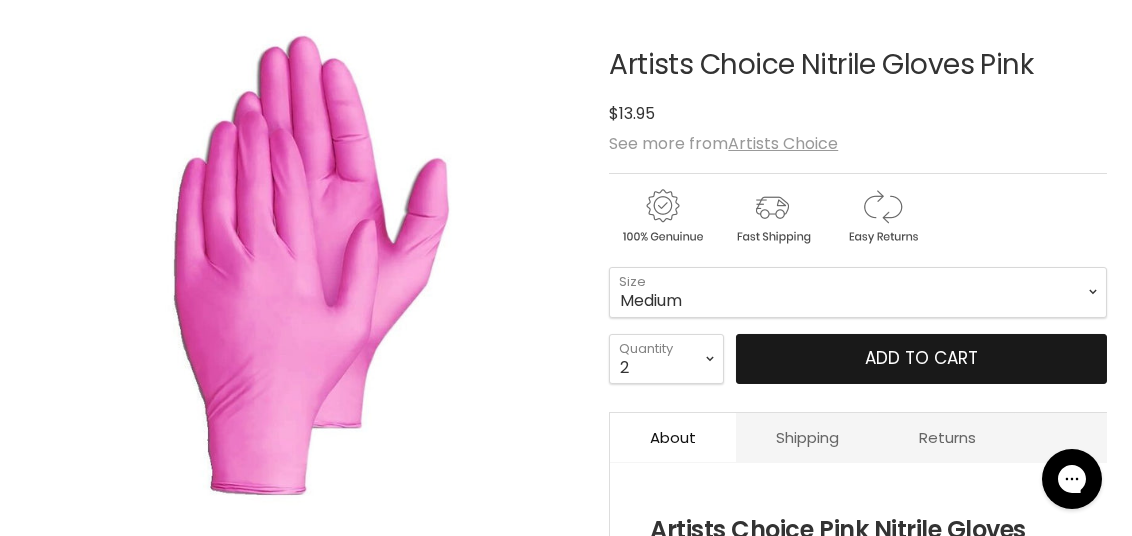 click on "Add to cart" at bounding box center (921, 359) 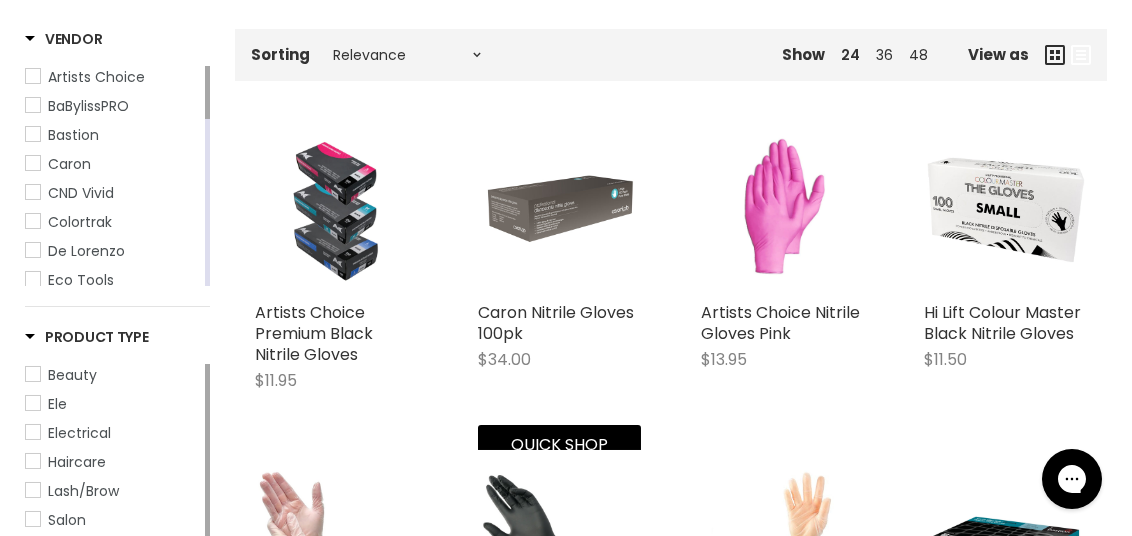 scroll, scrollTop: 0, scrollLeft: 0, axis: both 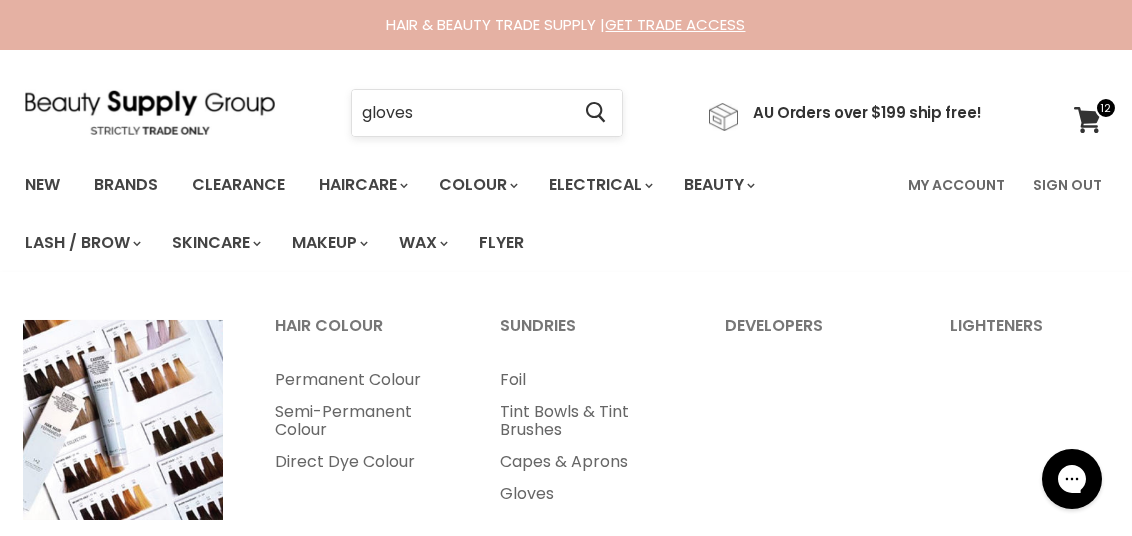 click on "gloves" at bounding box center (460, 113) 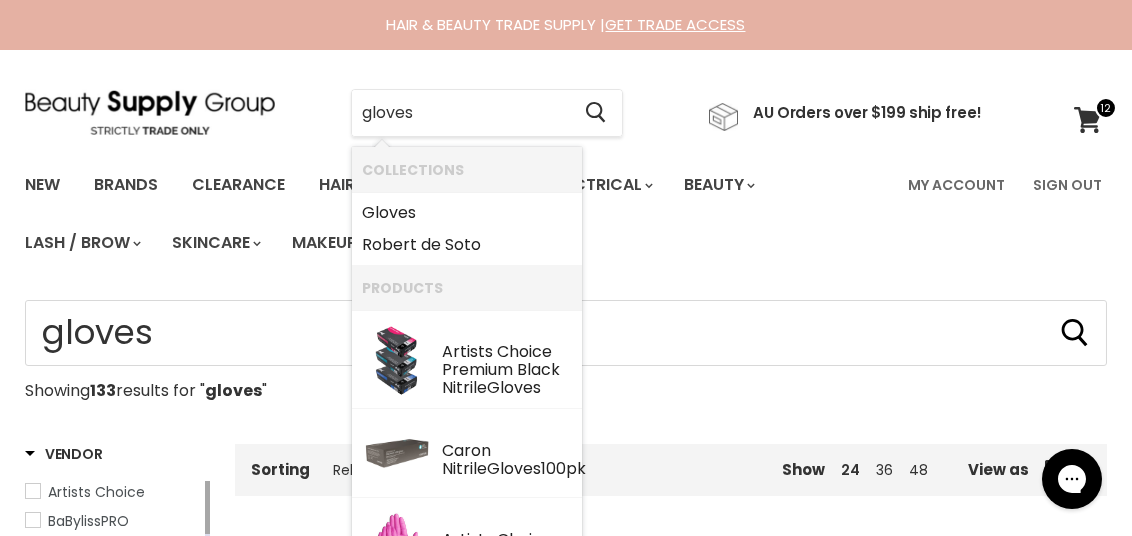 drag, startPoint x: 457, startPoint y: 106, endPoint x: 305, endPoint y: 101, distance: 152.08221 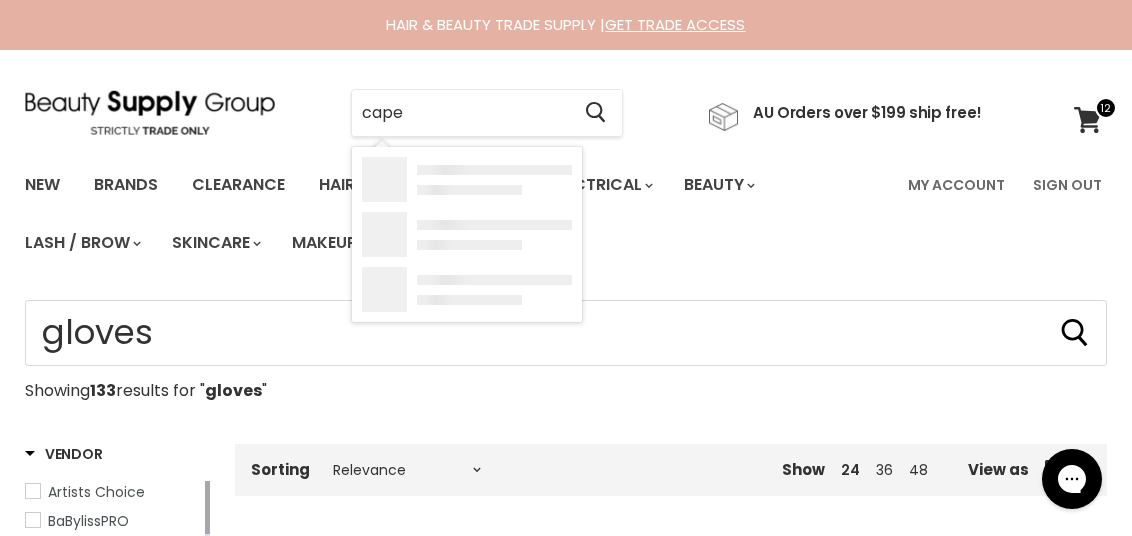 type on "capes" 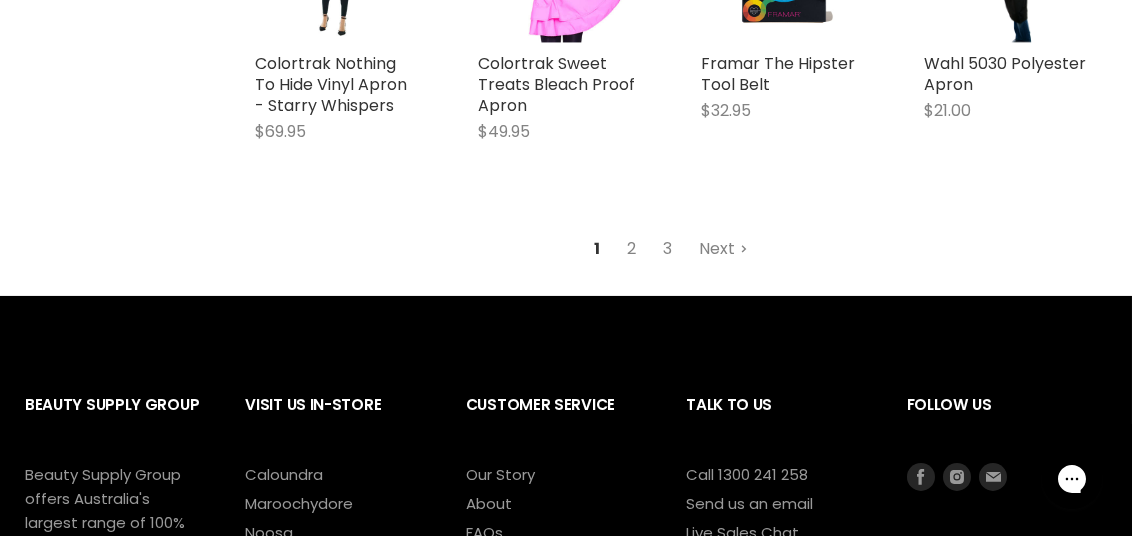 scroll, scrollTop: 2400, scrollLeft: 0, axis: vertical 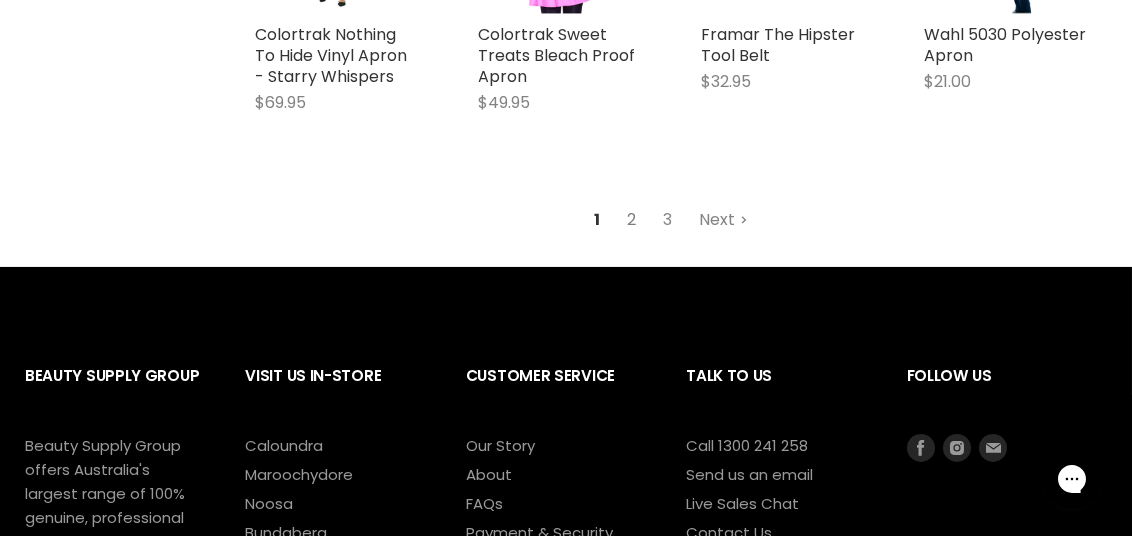 click on "2" at bounding box center (631, 220) 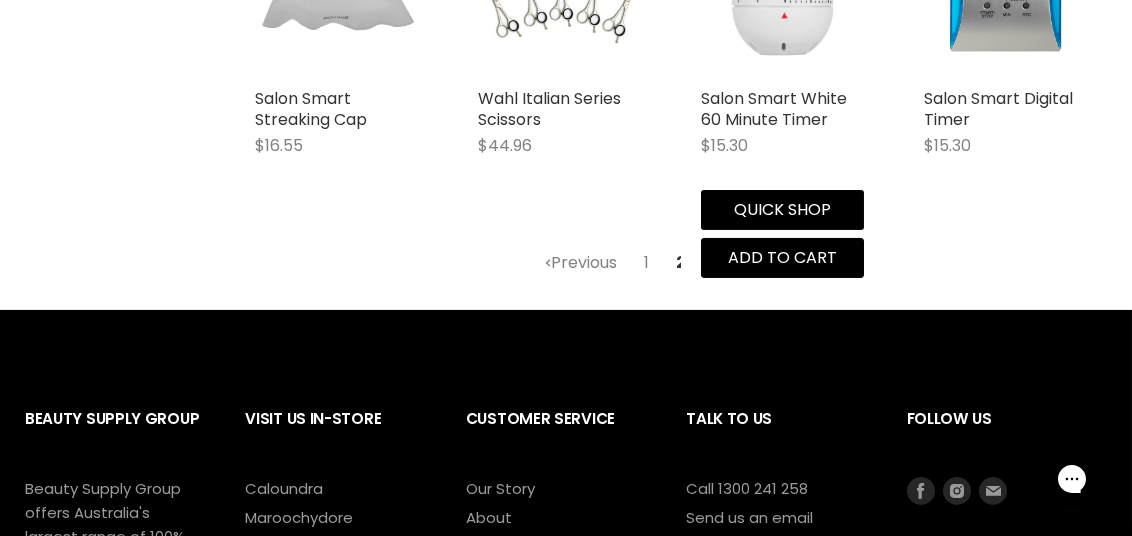 scroll, scrollTop: 2073, scrollLeft: 0, axis: vertical 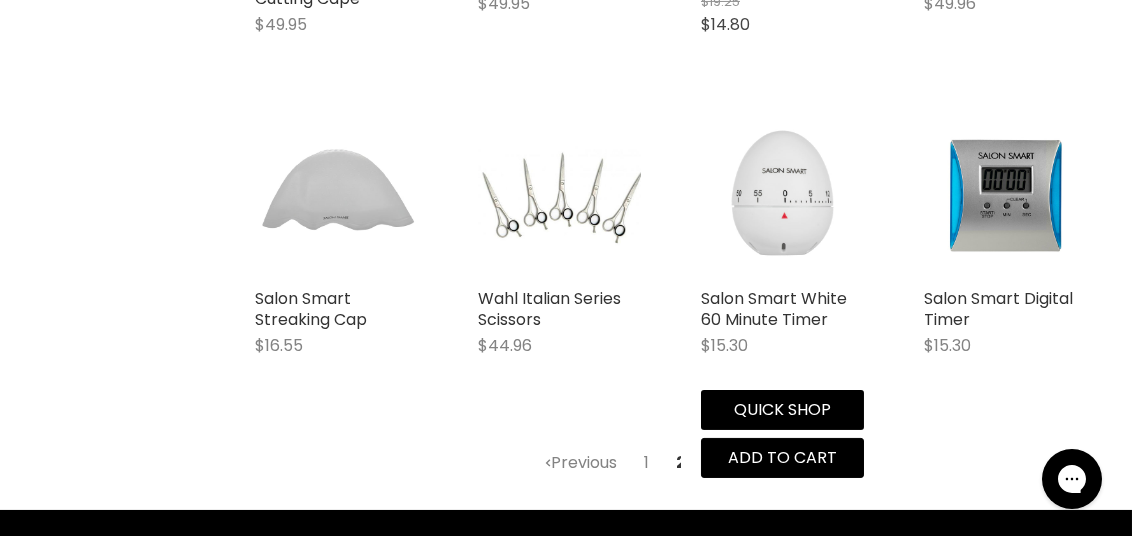 click at bounding box center [782, 196] 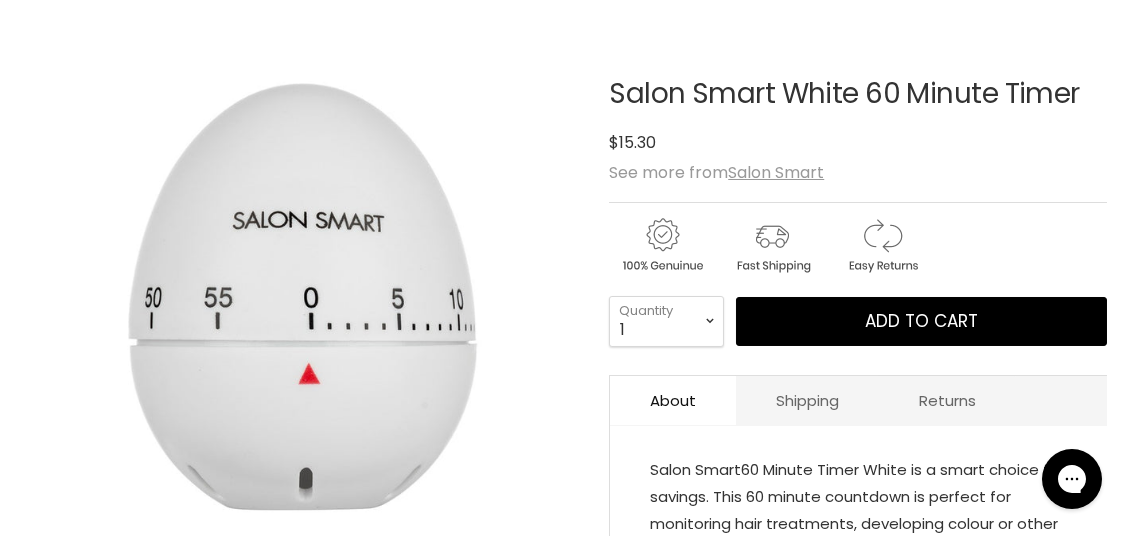 scroll, scrollTop: 300, scrollLeft: 0, axis: vertical 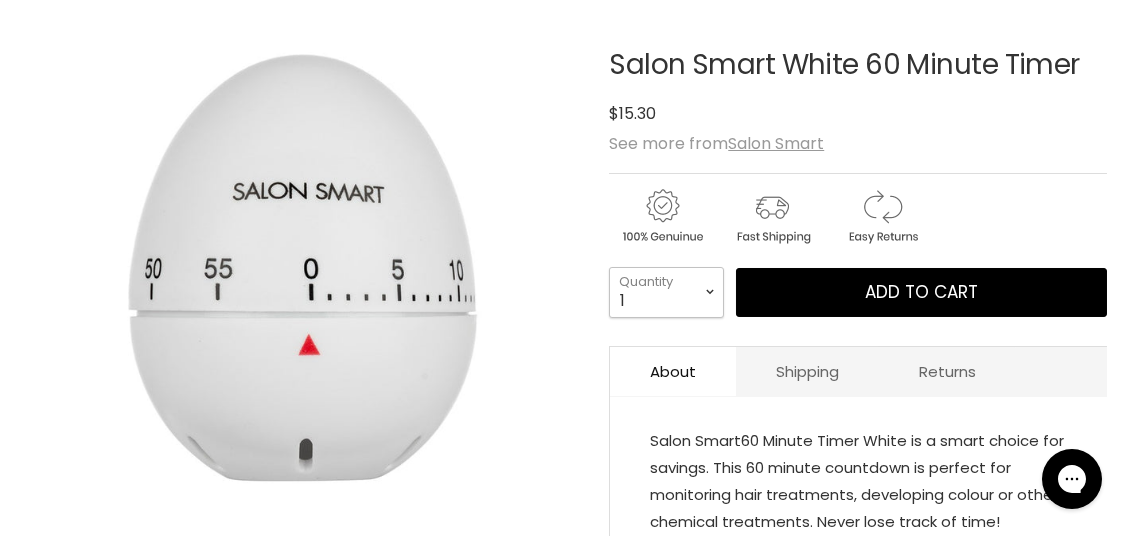 click on "1
2
3
4
5
6
7
8
9
10+" at bounding box center [666, 292] 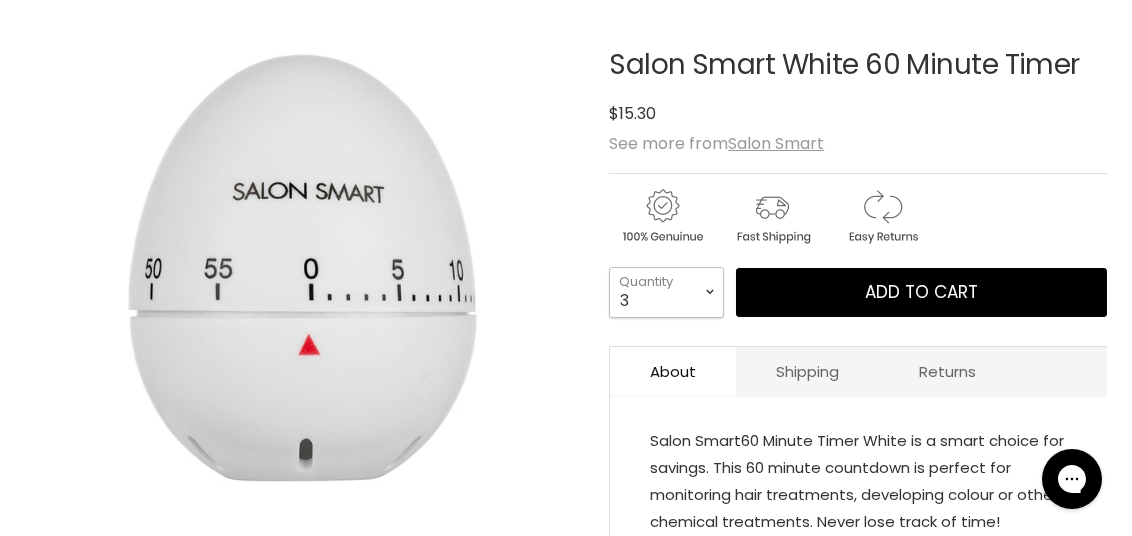 click on "1
2
3
4
5
6
7
8
9
10+" at bounding box center (666, 292) 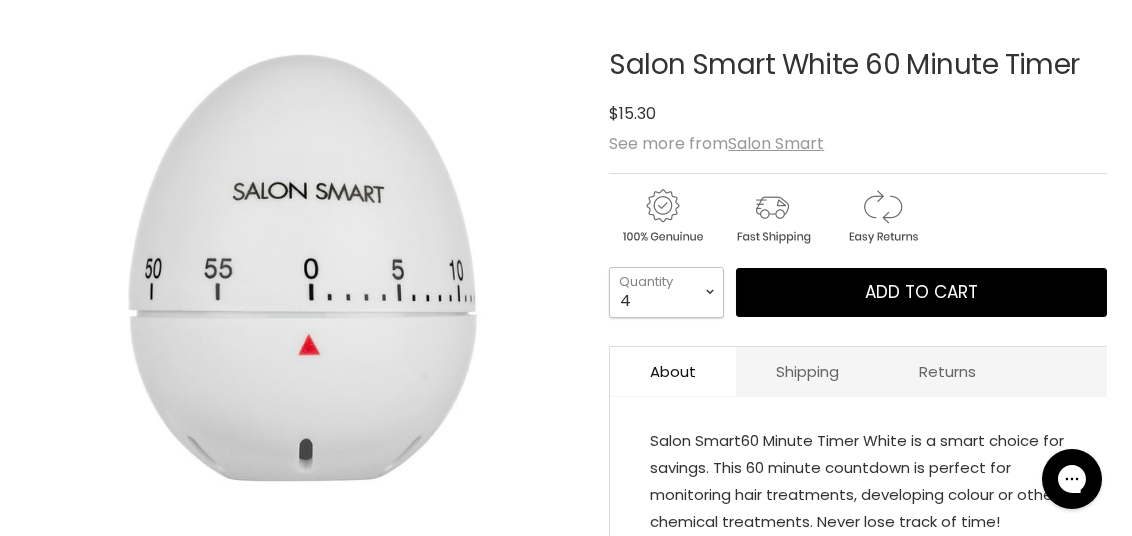 click on "1
2
3
4
5
6
7
8
9
10+" at bounding box center [666, 292] 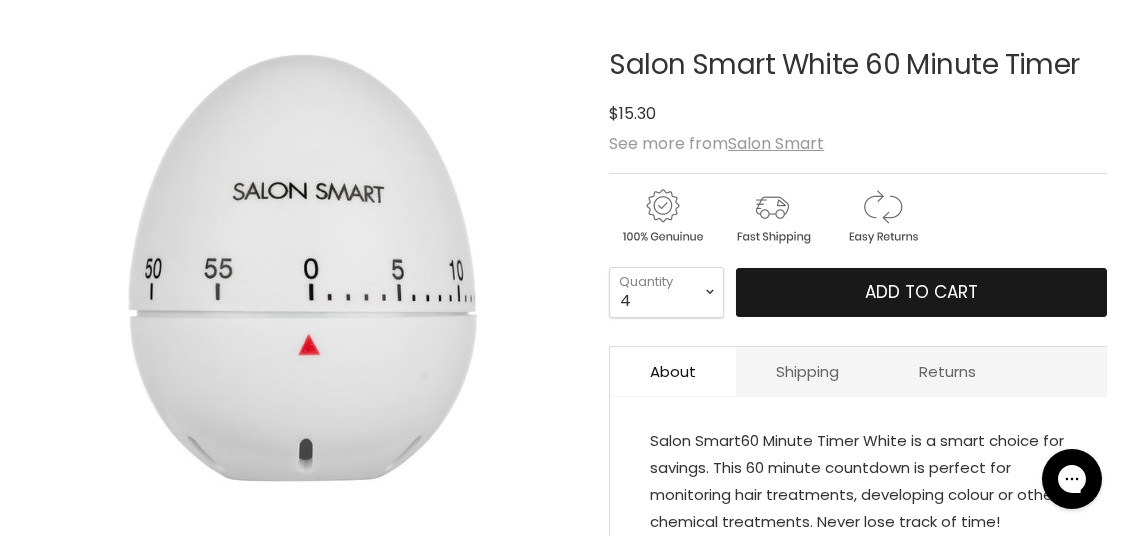 click on "Add to cart" at bounding box center (921, 293) 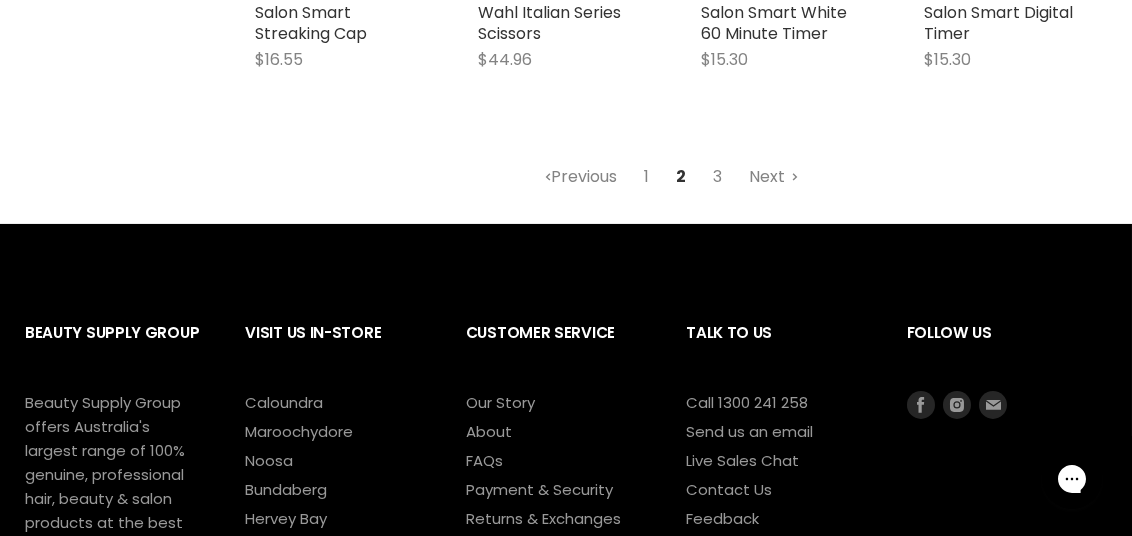 scroll, scrollTop: 0, scrollLeft: 0, axis: both 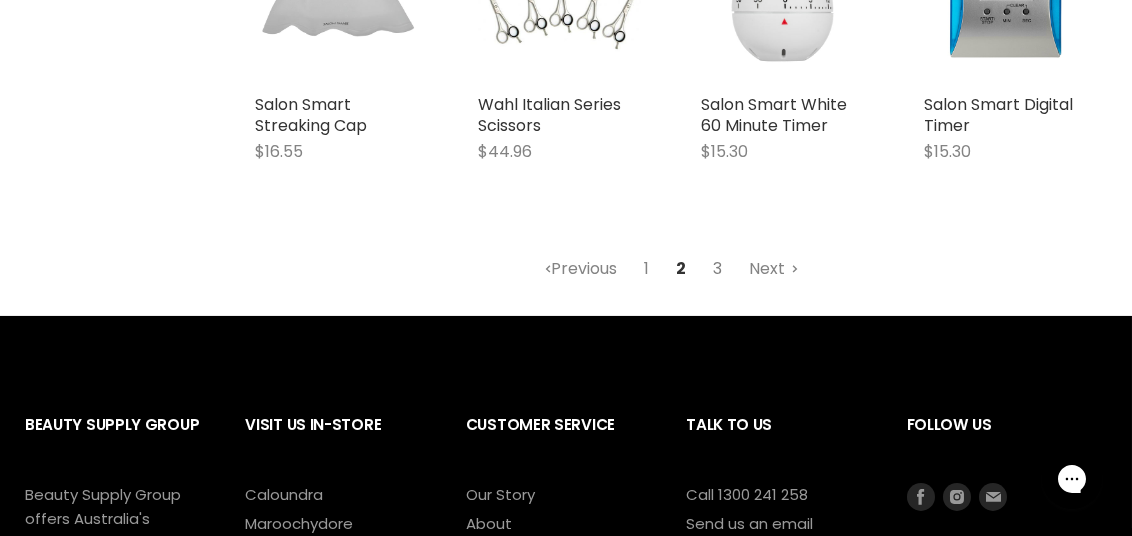 click on "3" at bounding box center [718, 269] 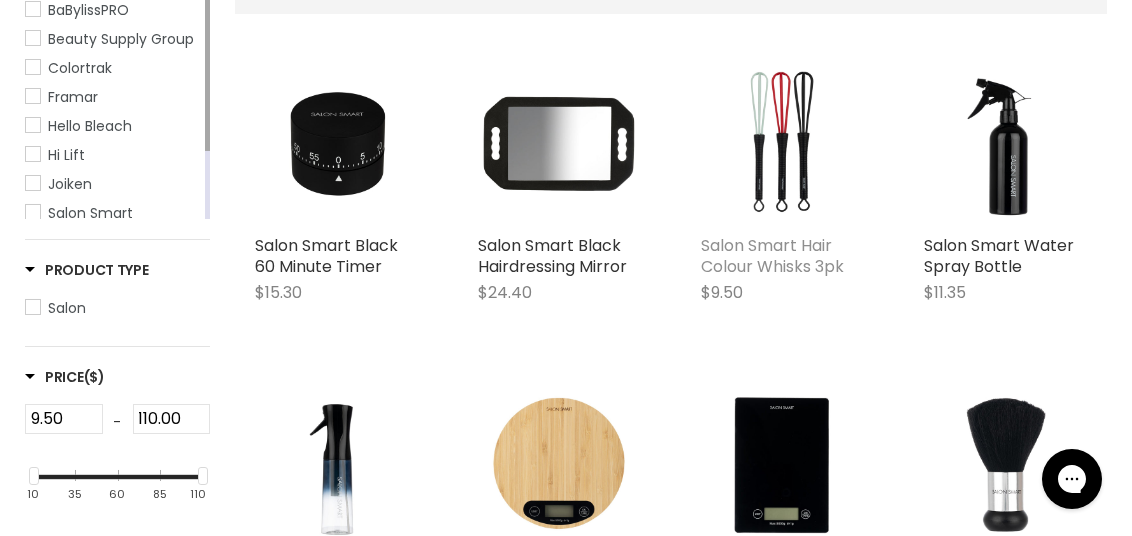 scroll, scrollTop: 473, scrollLeft: 0, axis: vertical 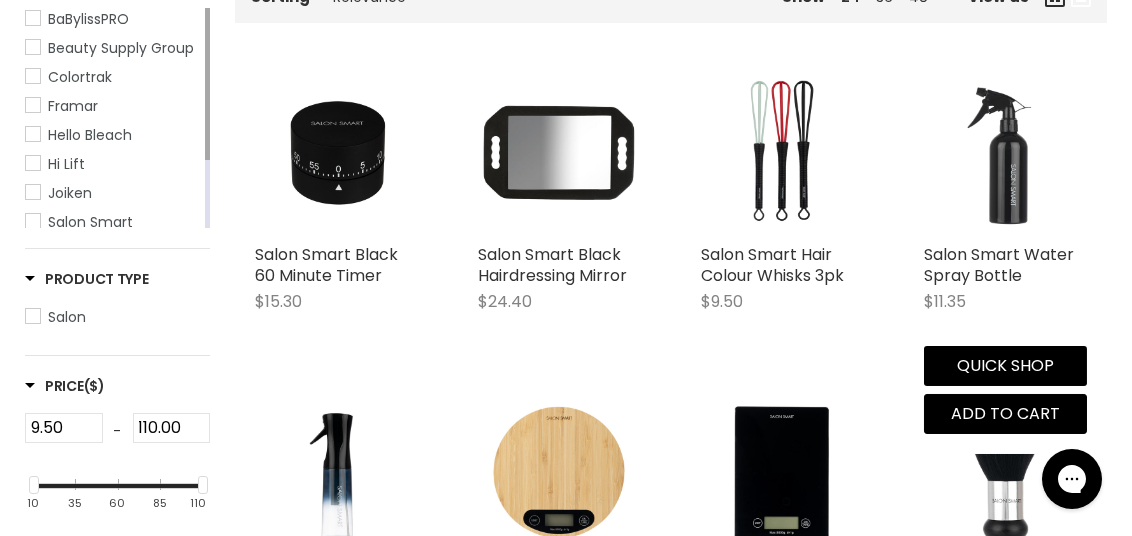 click at bounding box center [1005, 152] 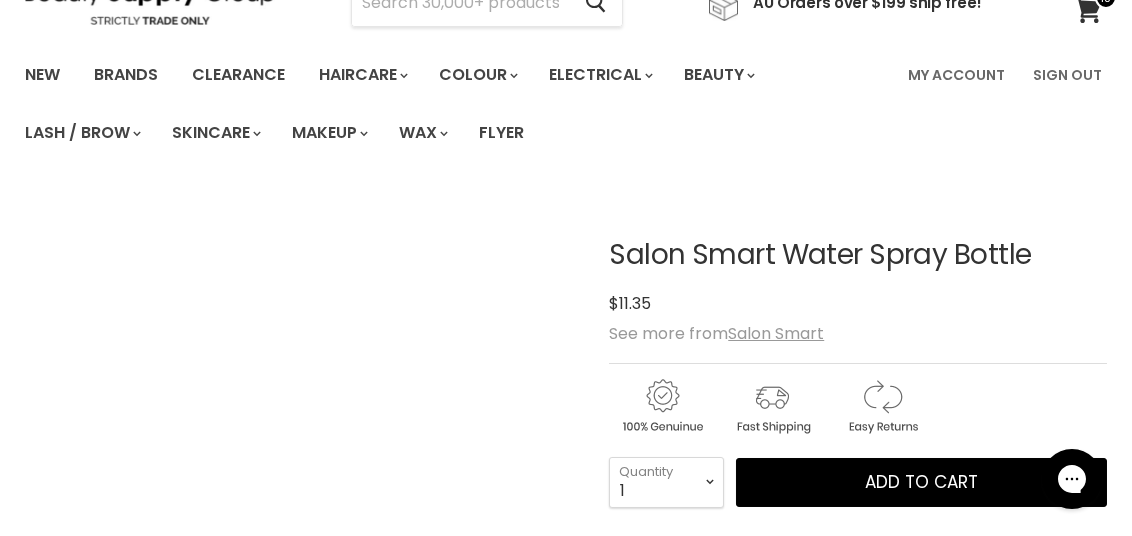 scroll, scrollTop: 200, scrollLeft: 0, axis: vertical 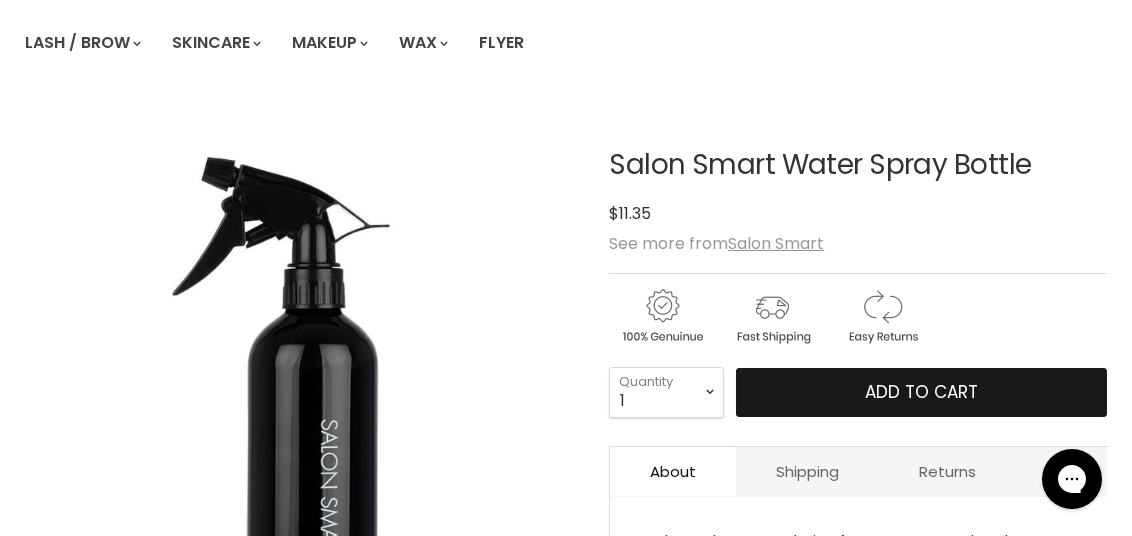click on "Add to cart" at bounding box center [921, 392] 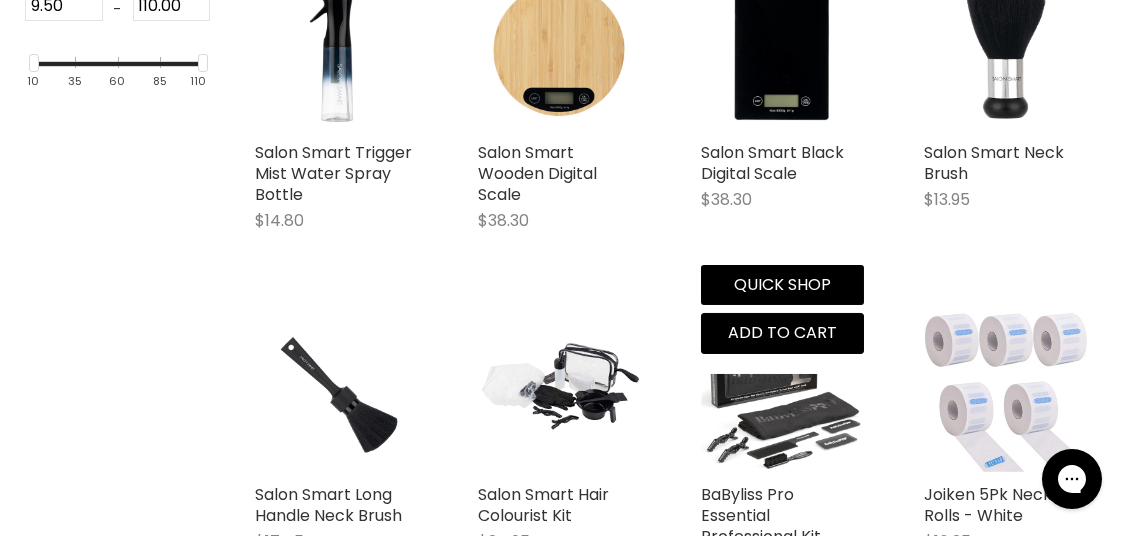 scroll, scrollTop: 923, scrollLeft: 0, axis: vertical 